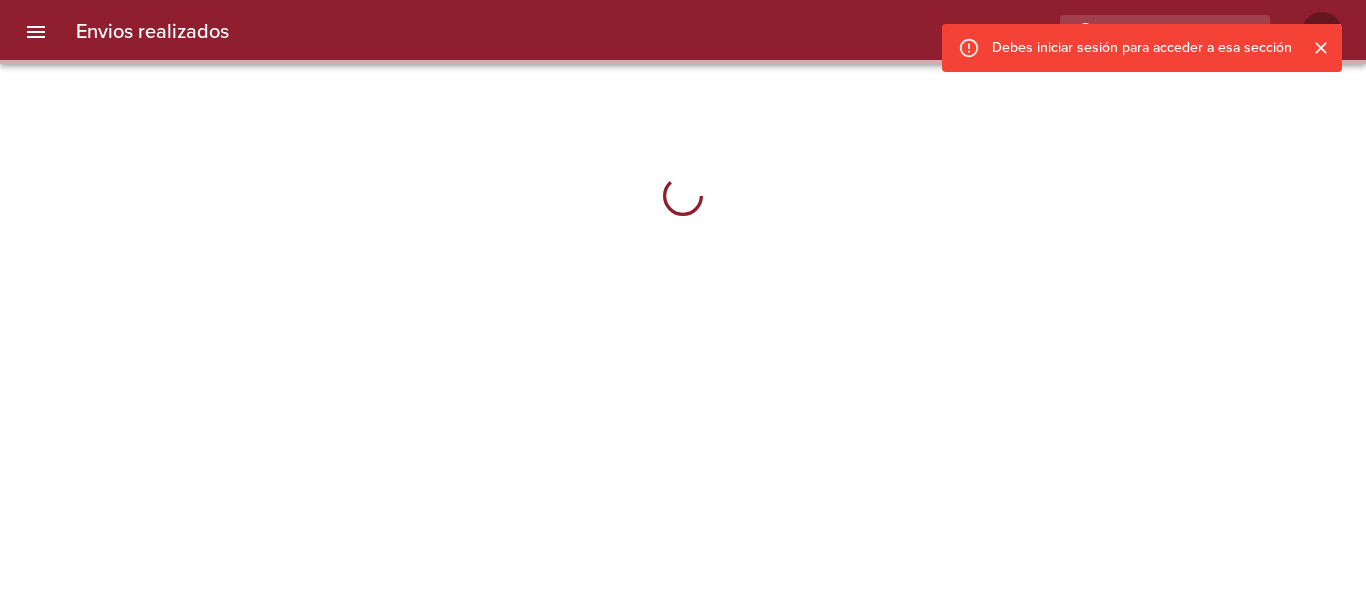 scroll, scrollTop: 0, scrollLeft: 0, axis: both 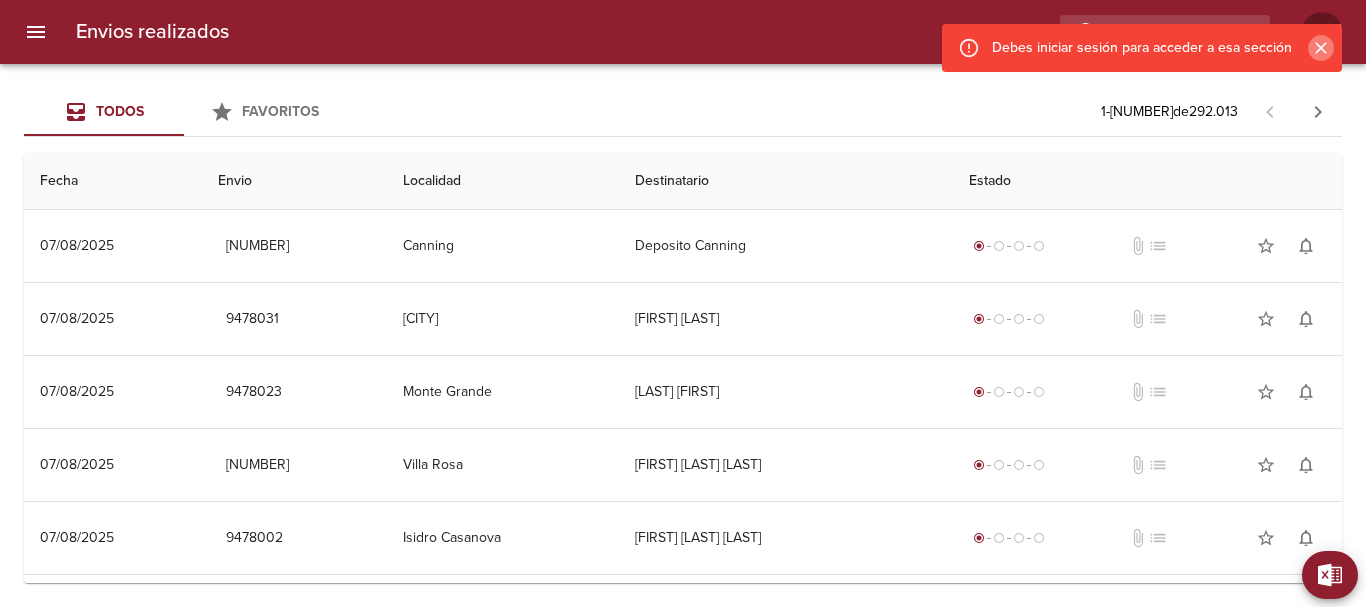 click 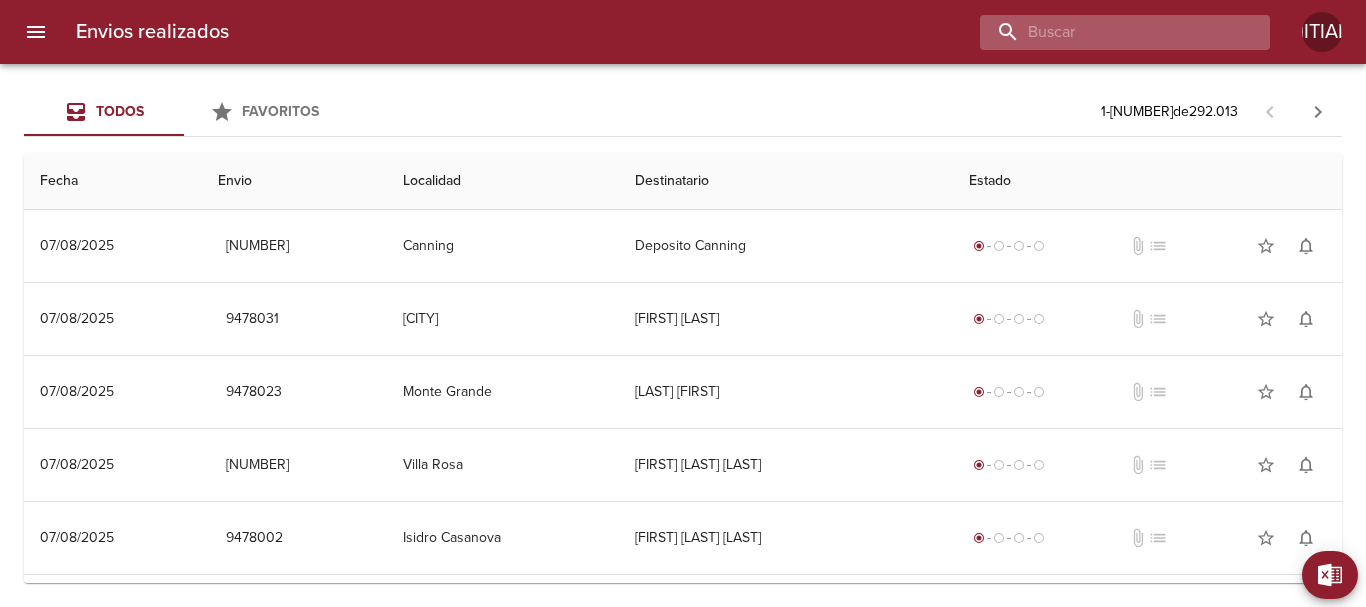 click at bounding box center (1108, 32) 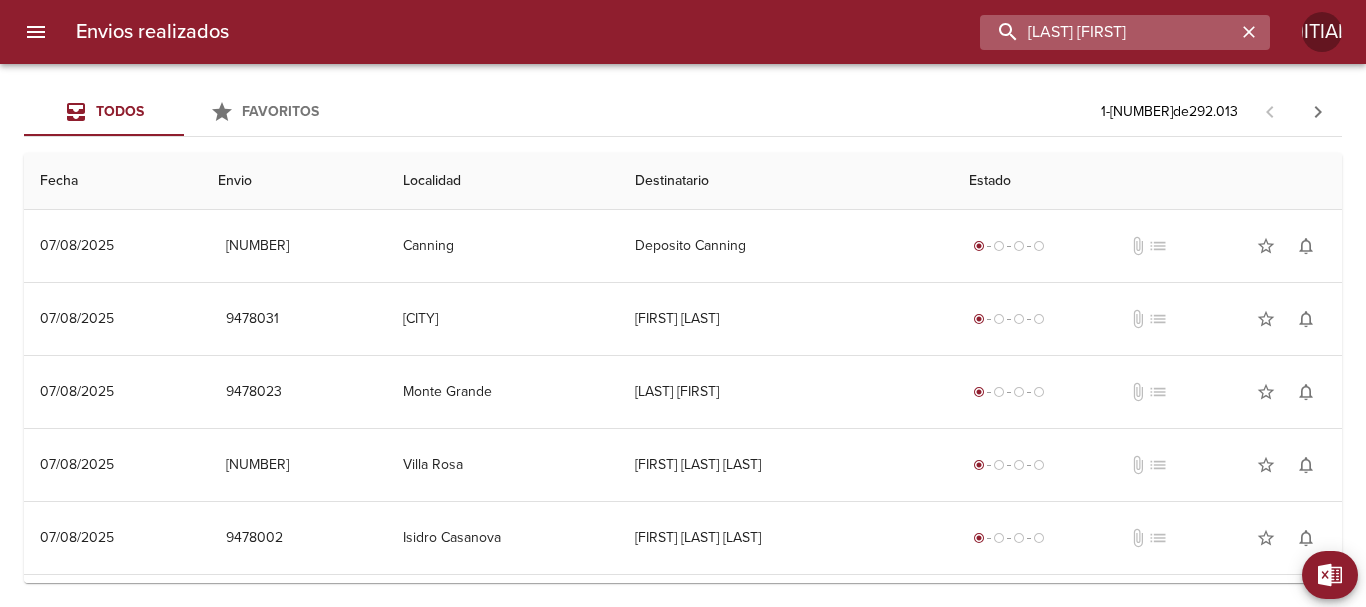 type on "[LAST] [FIRST]" 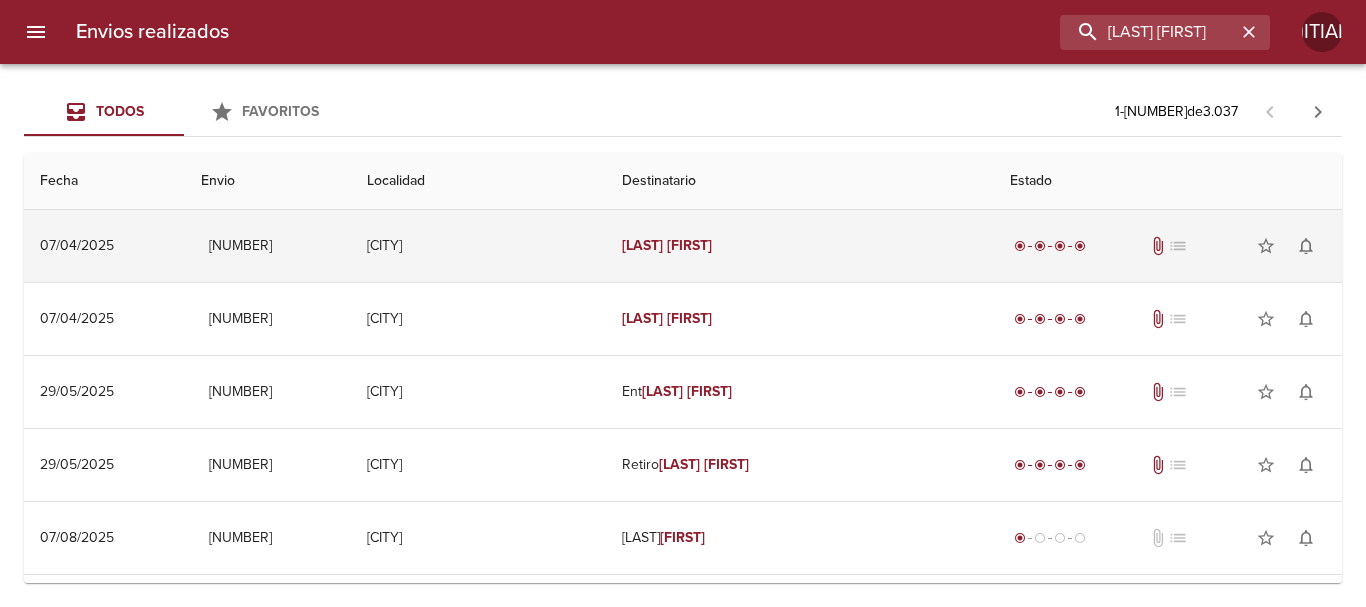 click on "[LAST]" at bounding box center (642, 245) 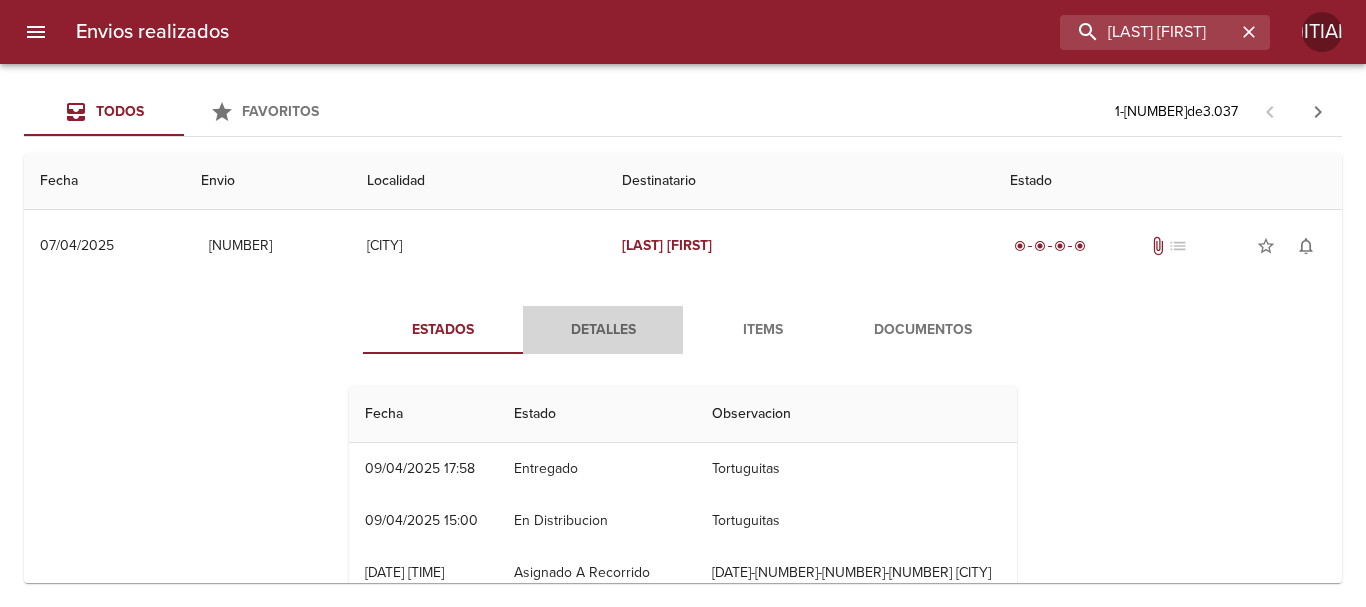 click on "Detalles" at bounding box center [603, 330] 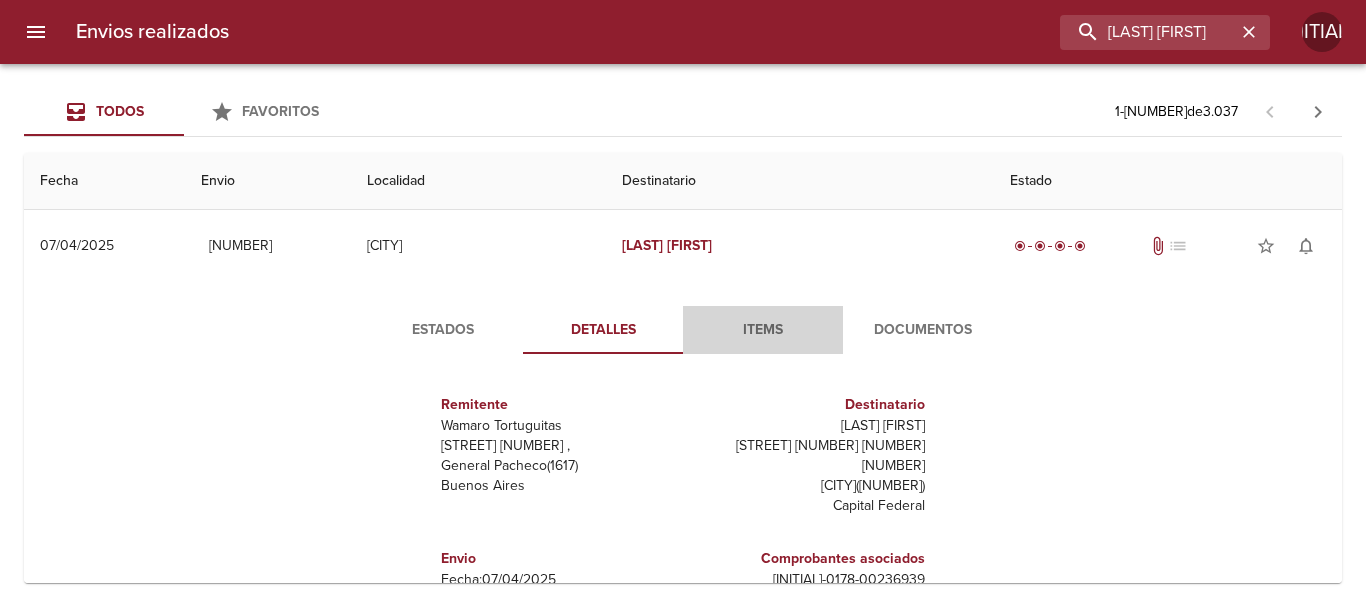click on "Items" at bounding box center (763, 330) 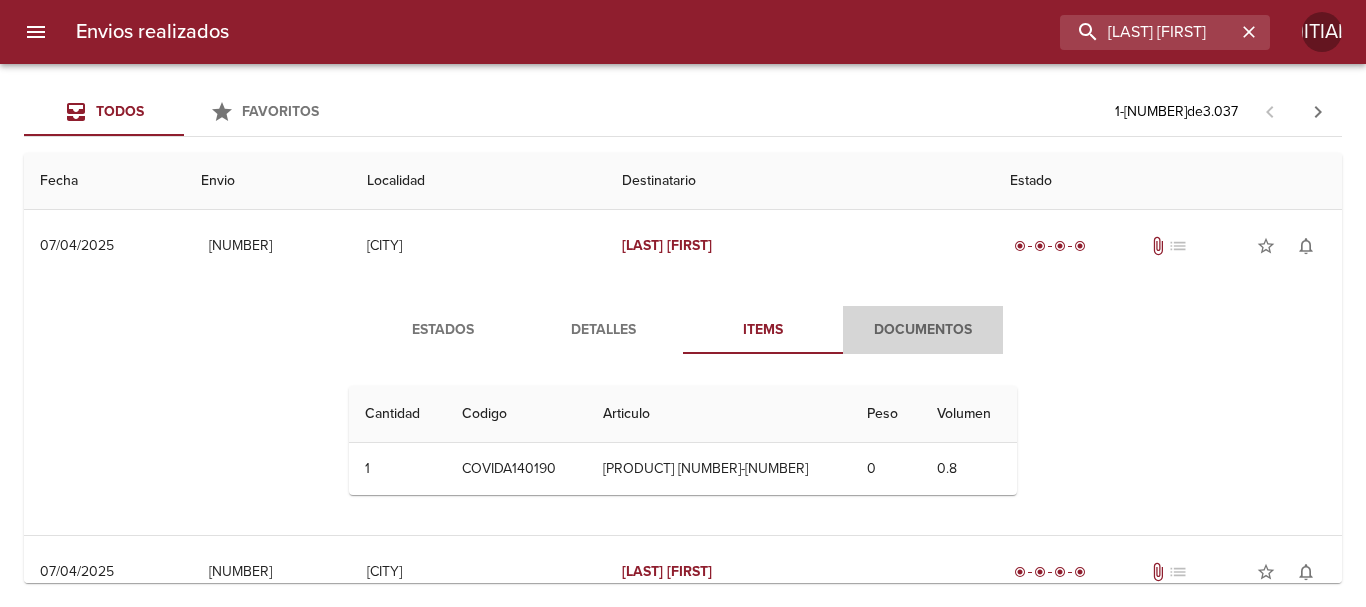 click on "Documentos" at bounding box center [923, 330] 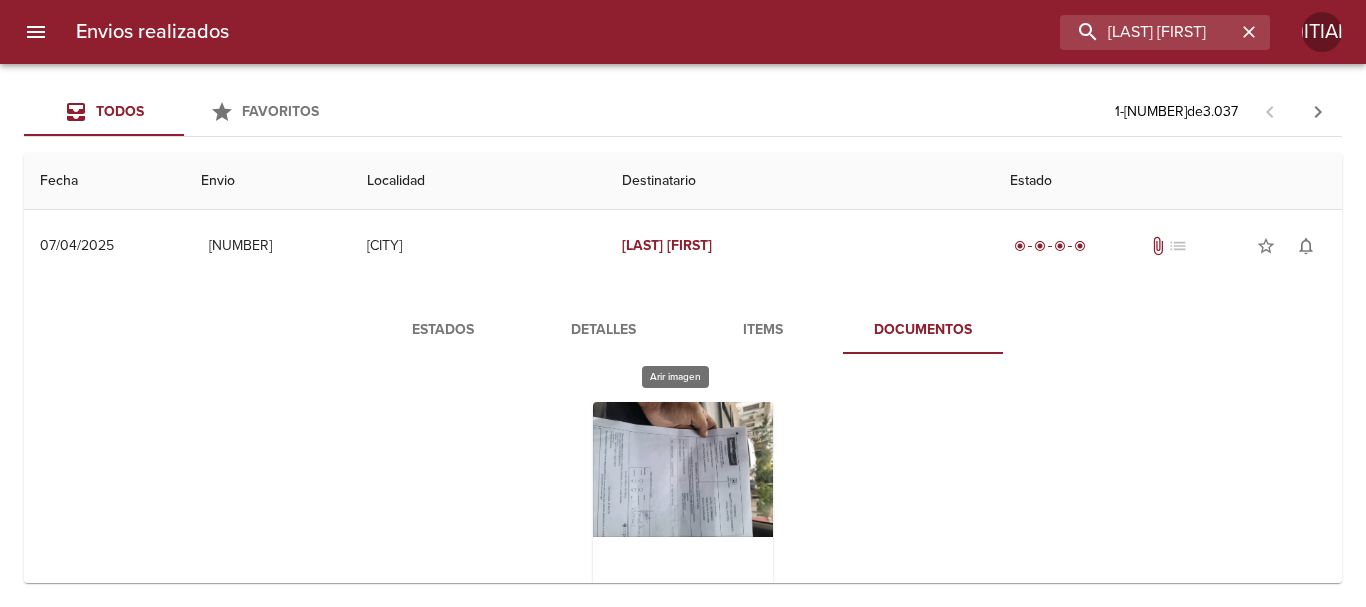 click at bounding box center (683, 527) 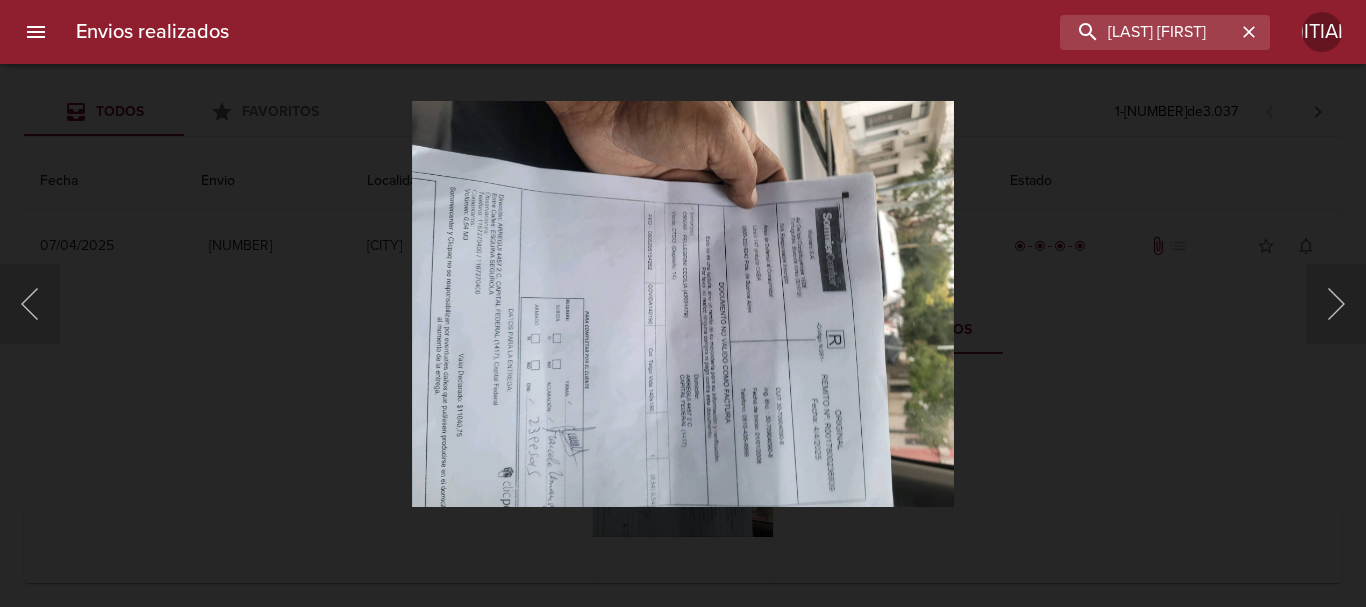click at bounding box center [683, 303] 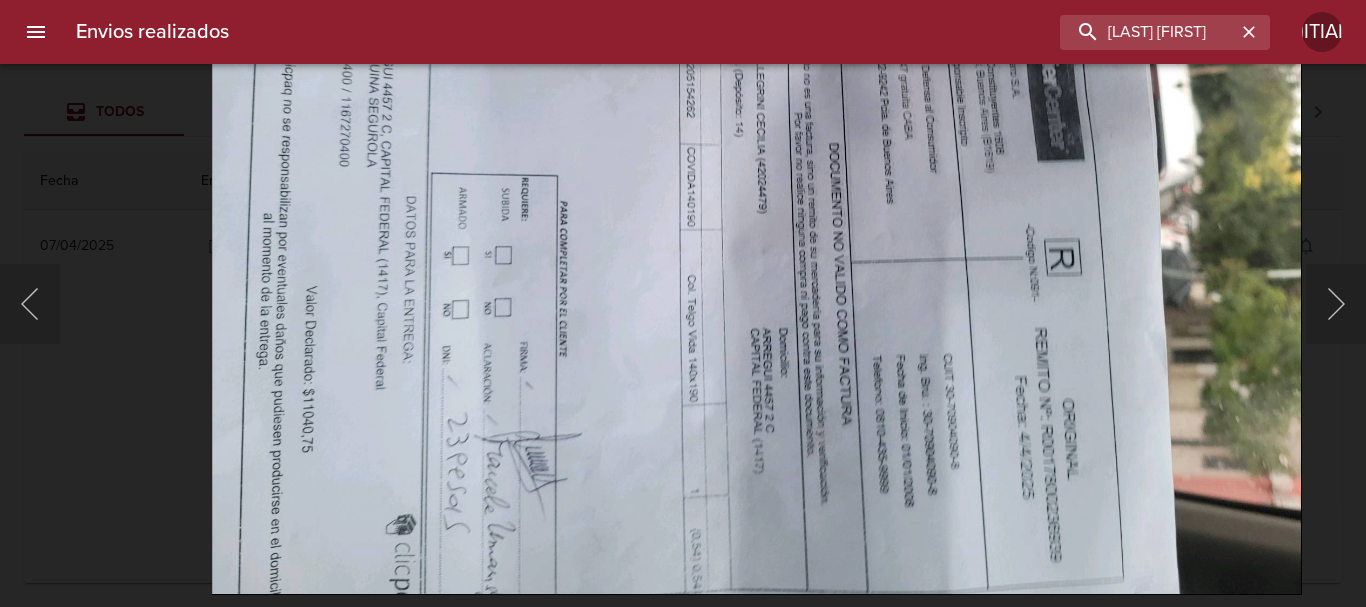 click at bounding box center [757, 186] 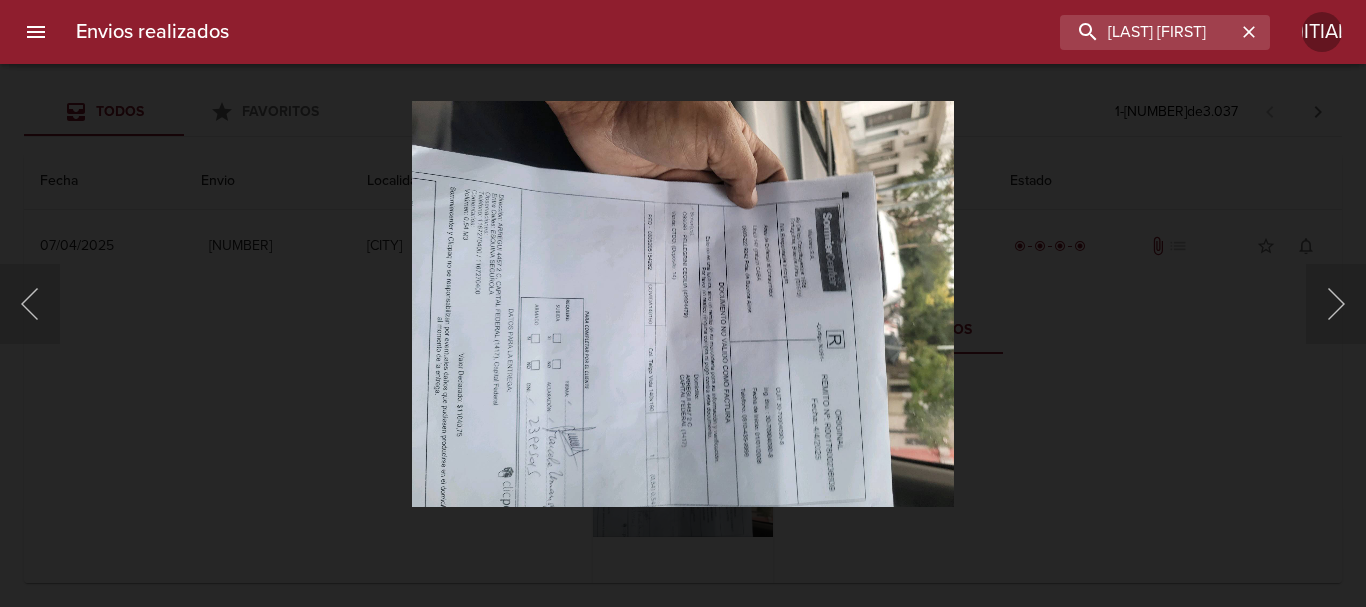 click at bounding box center [683, 303] 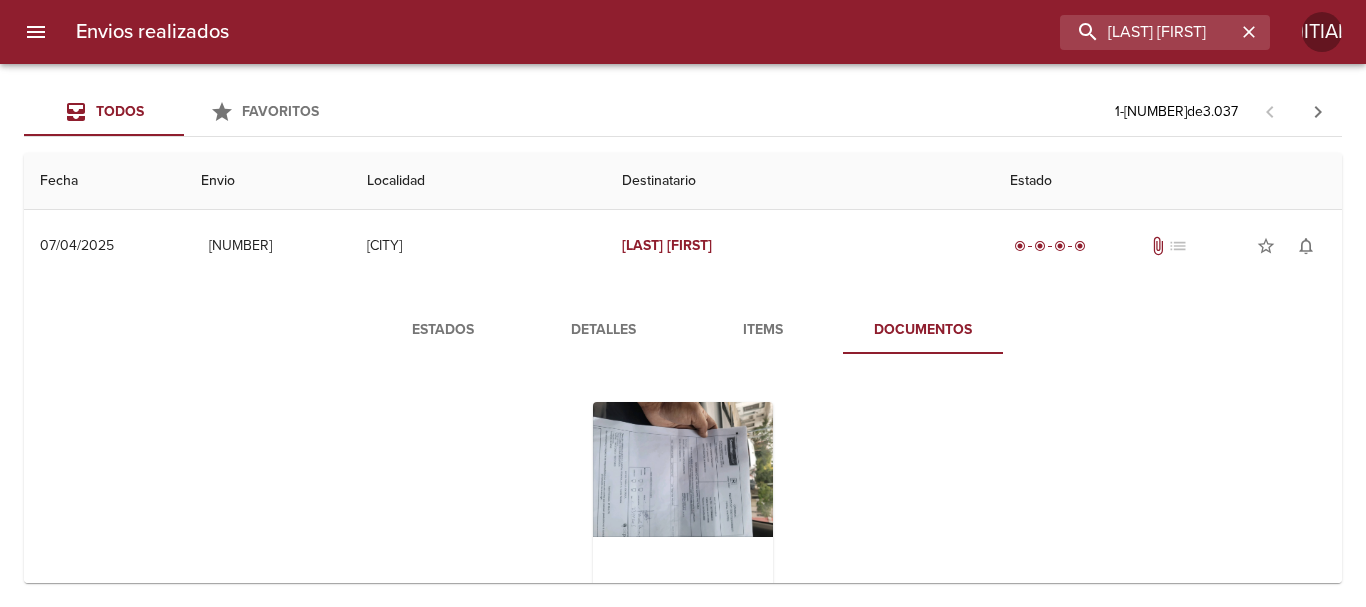 click at bounding box center [683, 303] 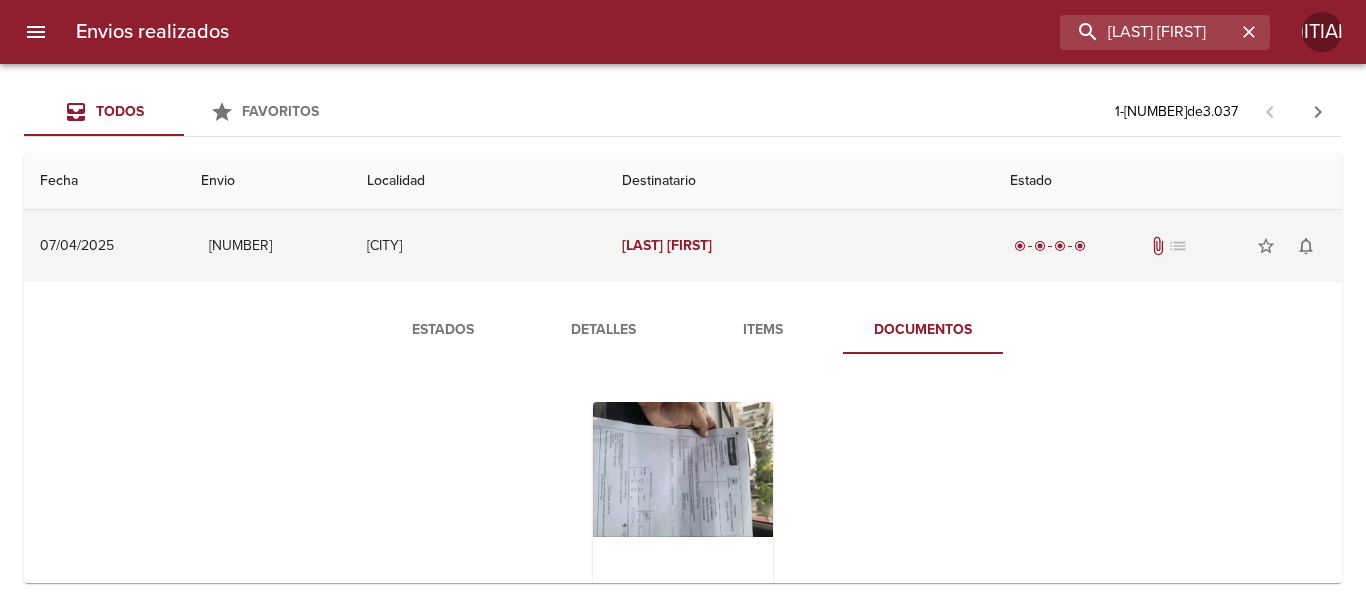 click on "[LAST]" at bounding box center (642, 245) 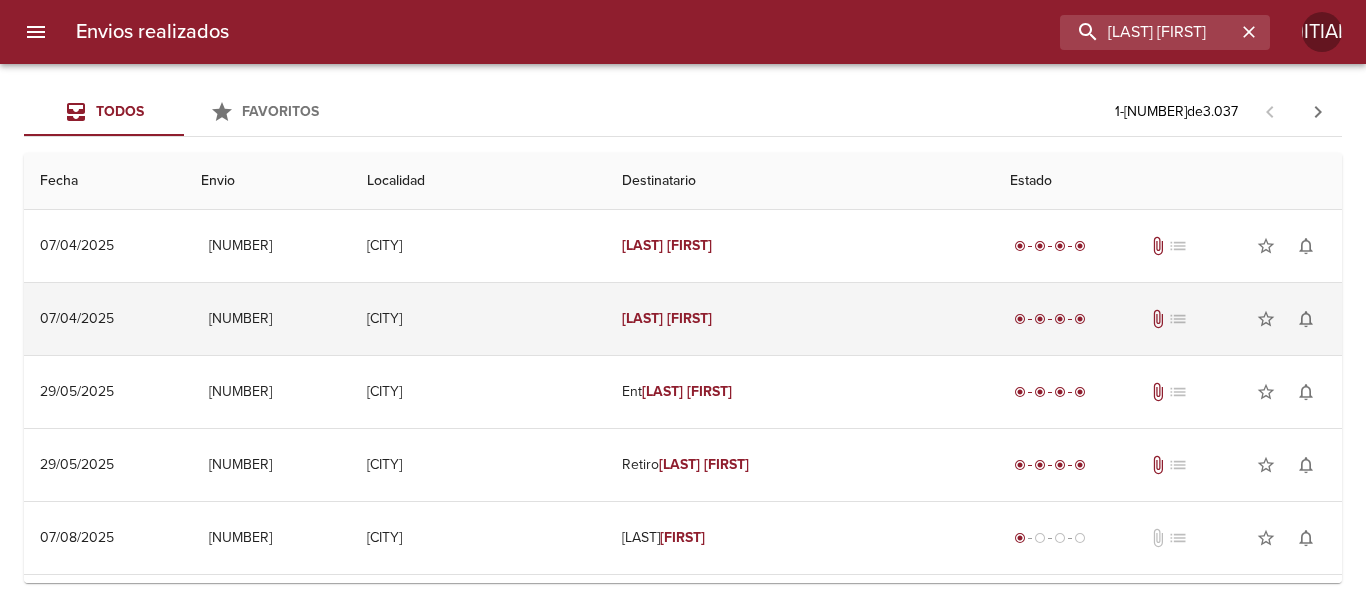 click on "[LAST]" at bounding box center [642, 318] 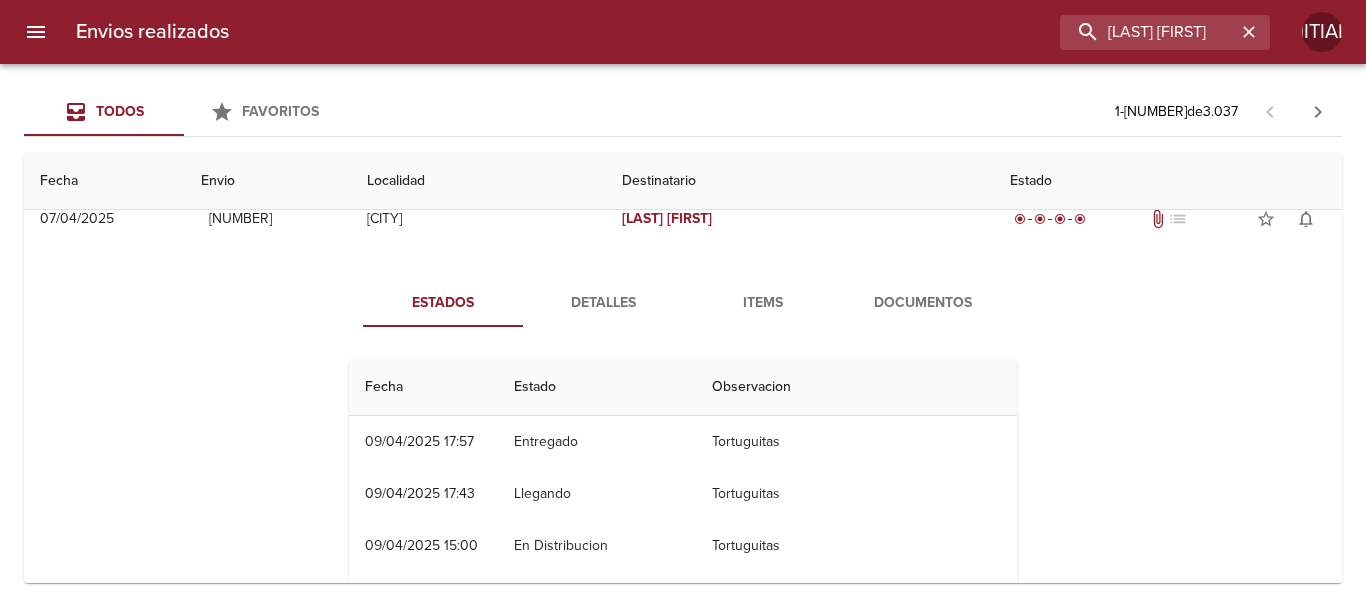 scroll, scrollTop: 0, scrollLeft: 0, axis: both 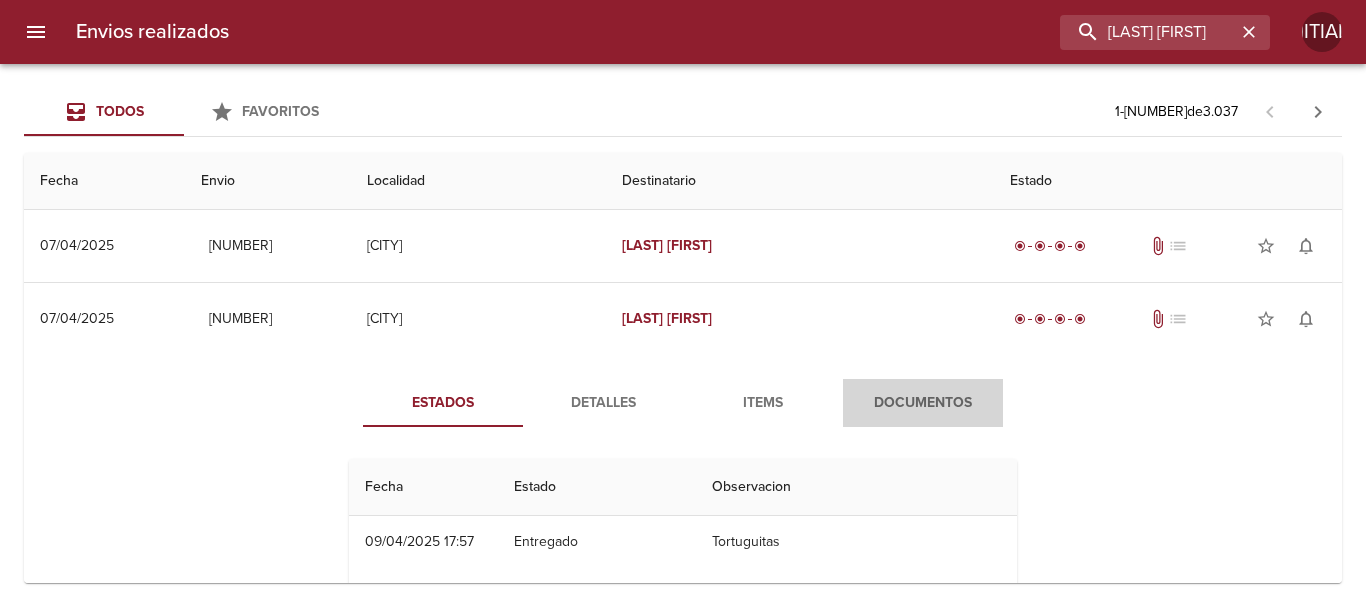 click on "Documentos" at bounding box center (923, 403) 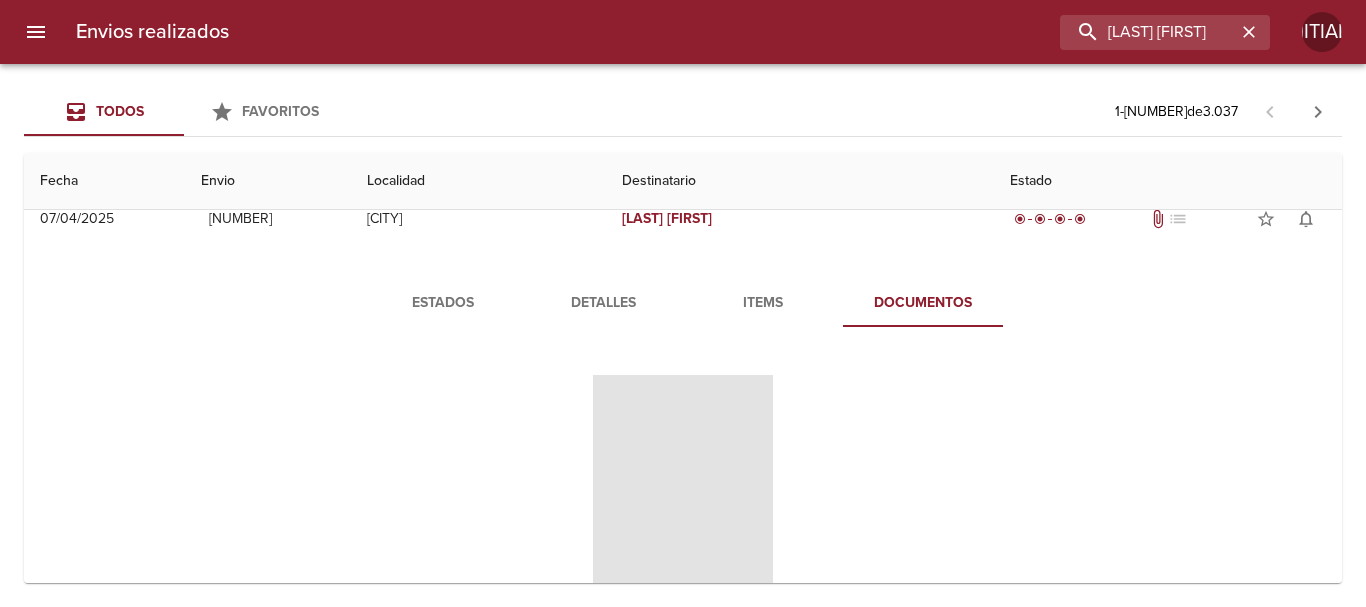 scroll, scrollTop: 200, scrollLeft: 0, axis: vertical 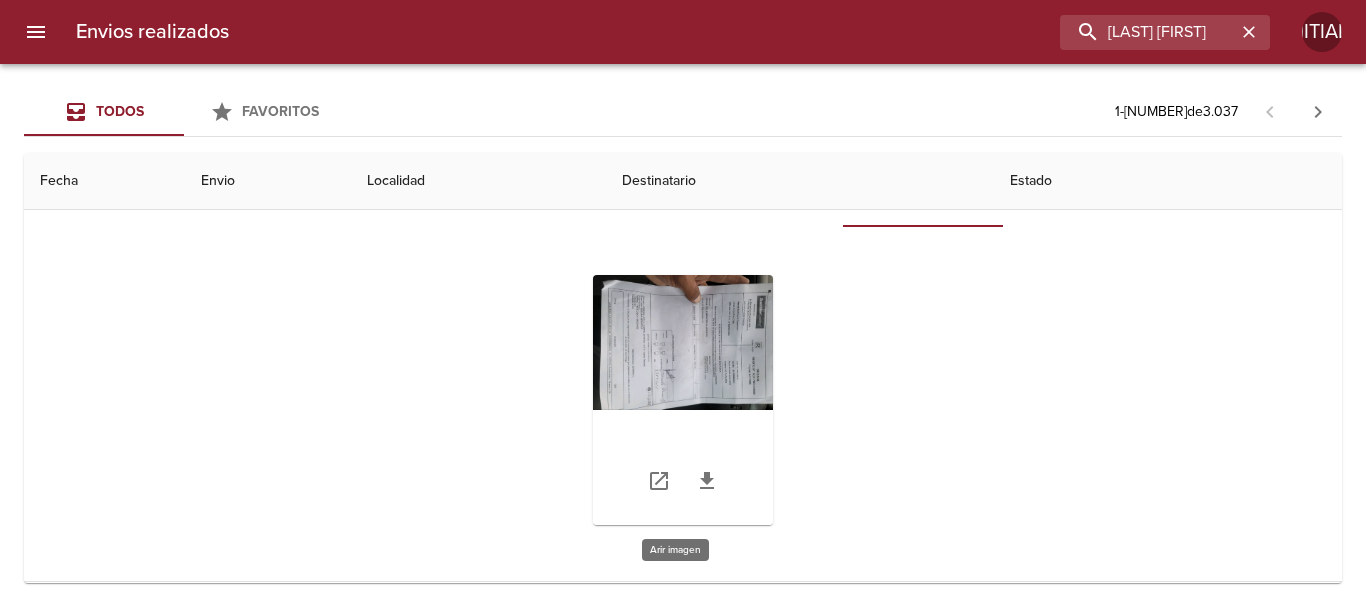 click at bounding box center [683, 400] 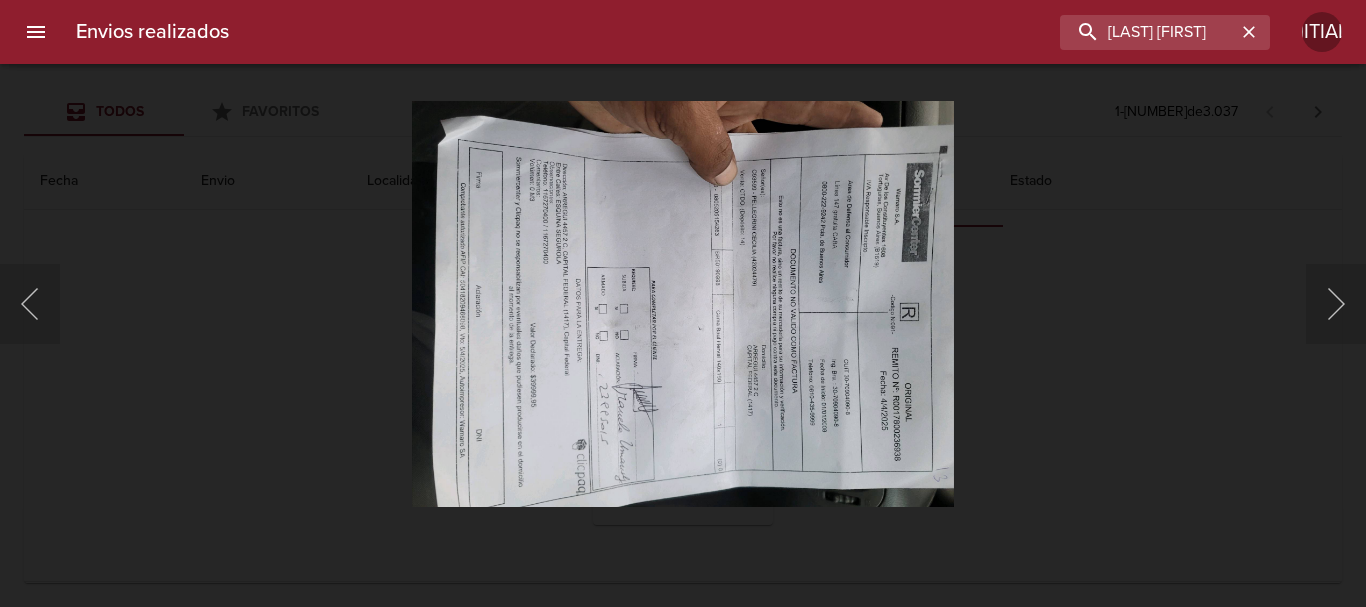 click at bounding box center [683, 303] 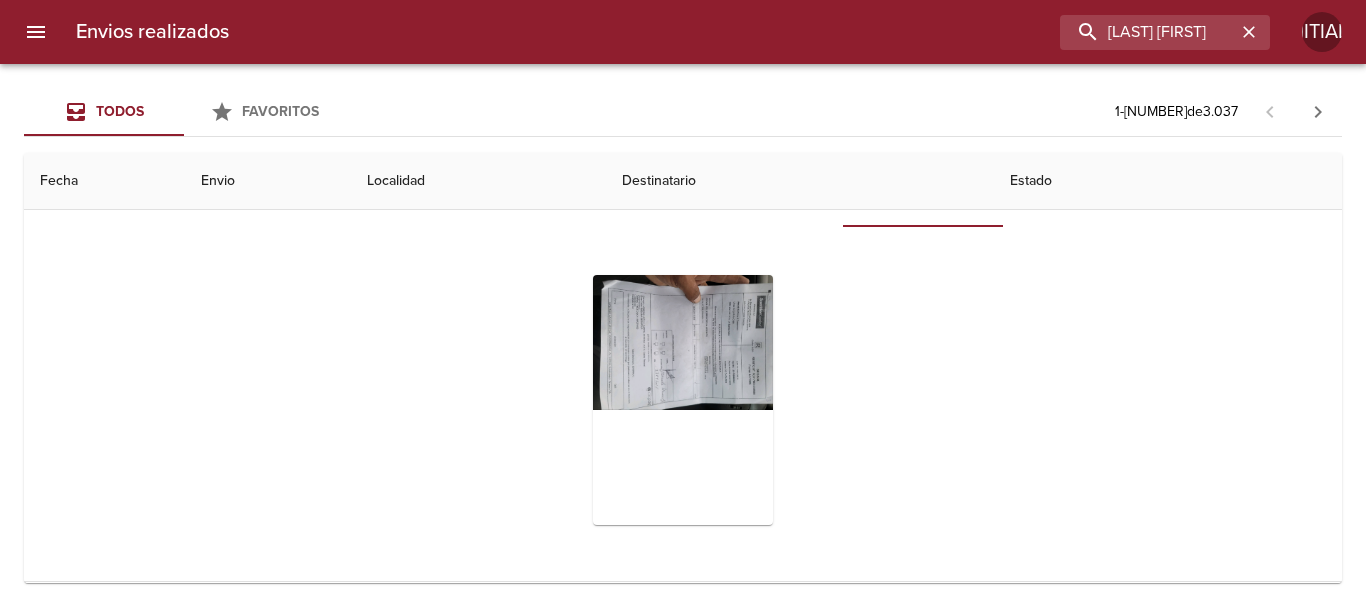scroll, scrollTop: 0, scrollLeft: 0, axis: both 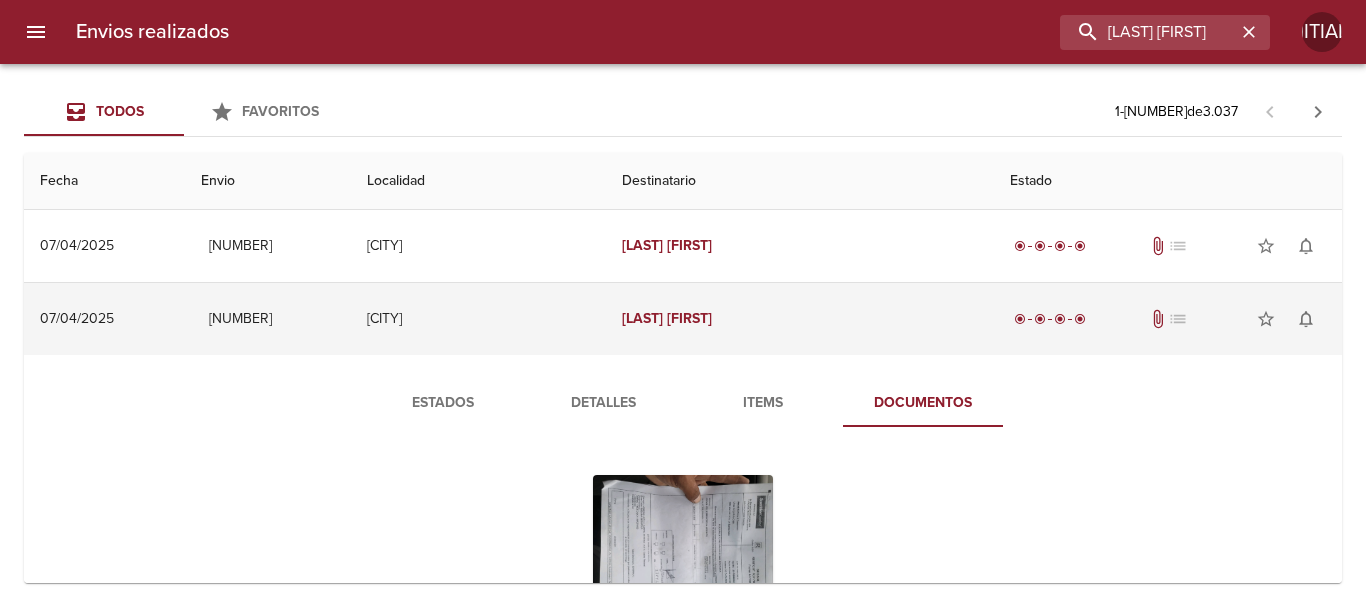click on "[FIRST]" at bounding box center [689, 318] 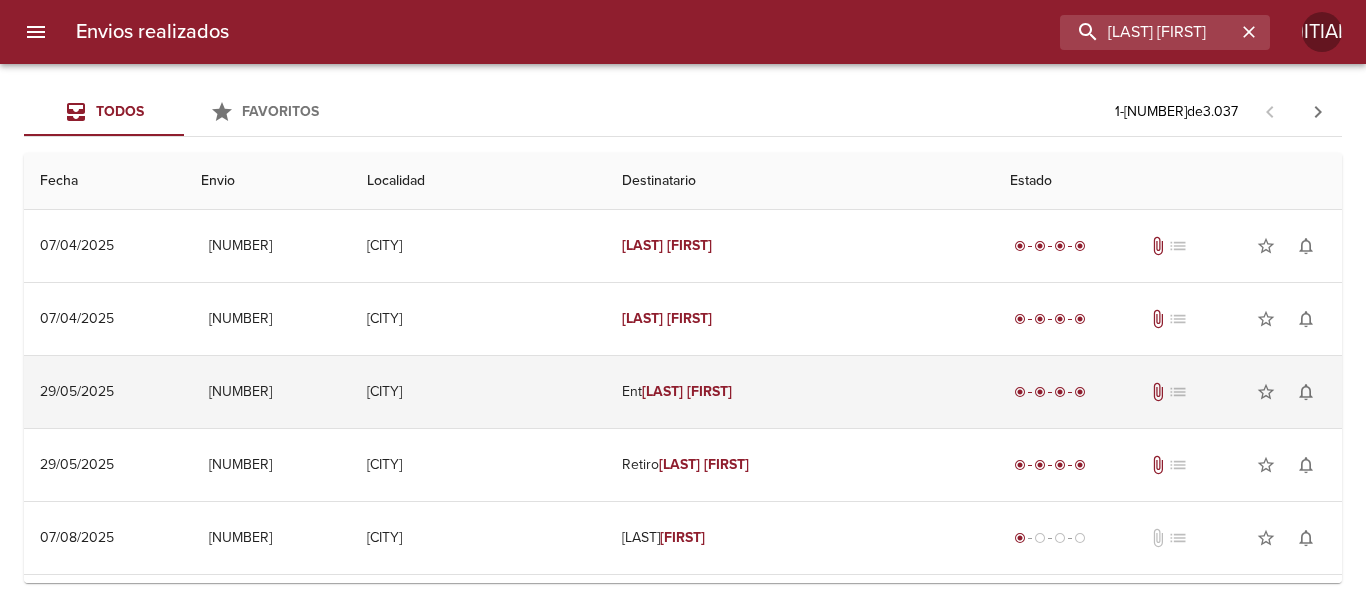 click on "[FIRST]" at bounding box center (709, 391) 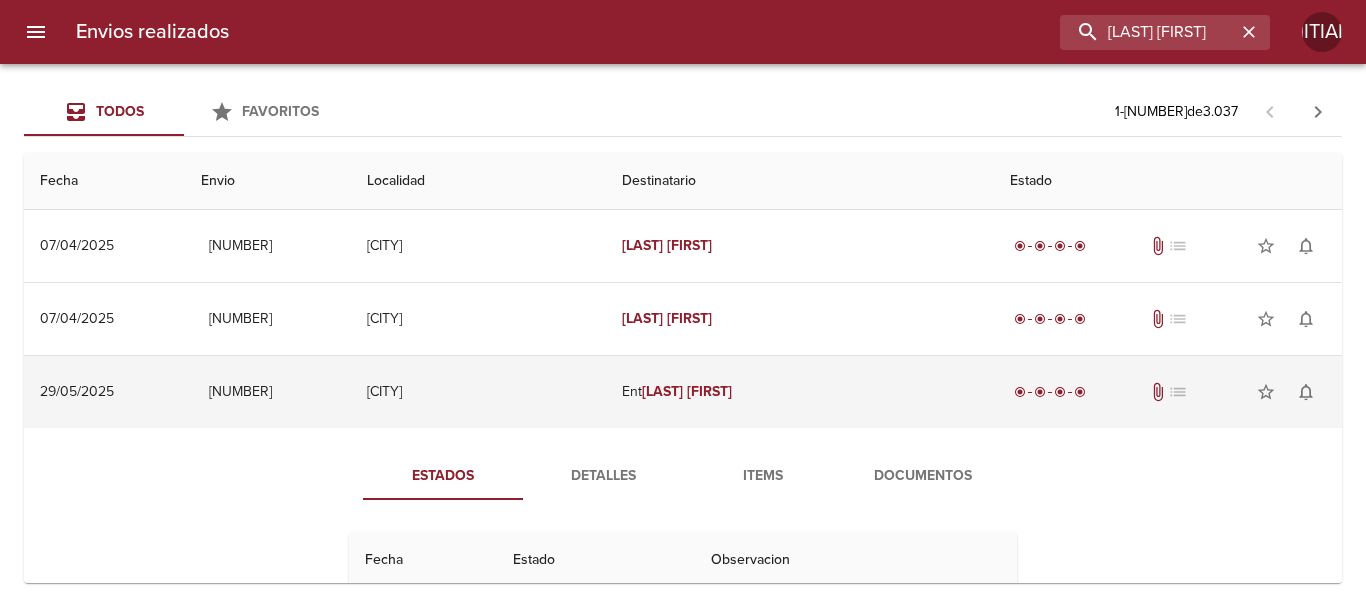 scroll, scrollTop: 200, scrollLeft: 0, axis: vertical 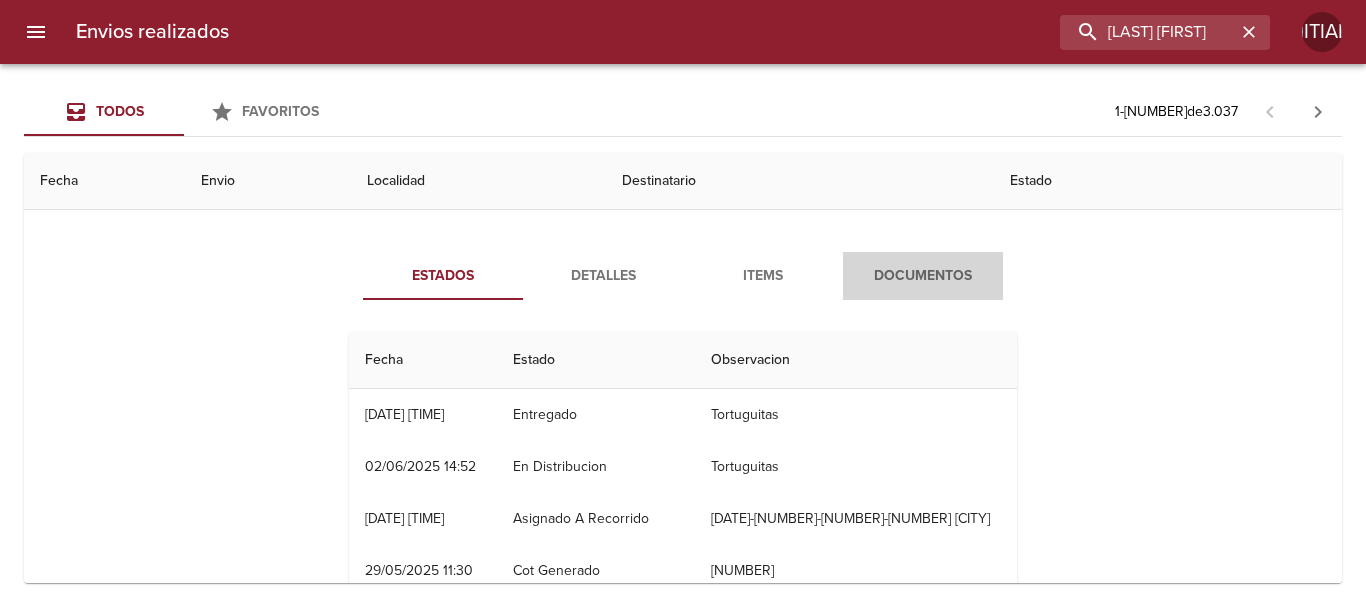 click on "Documentos" at bounding box center [923, 276] 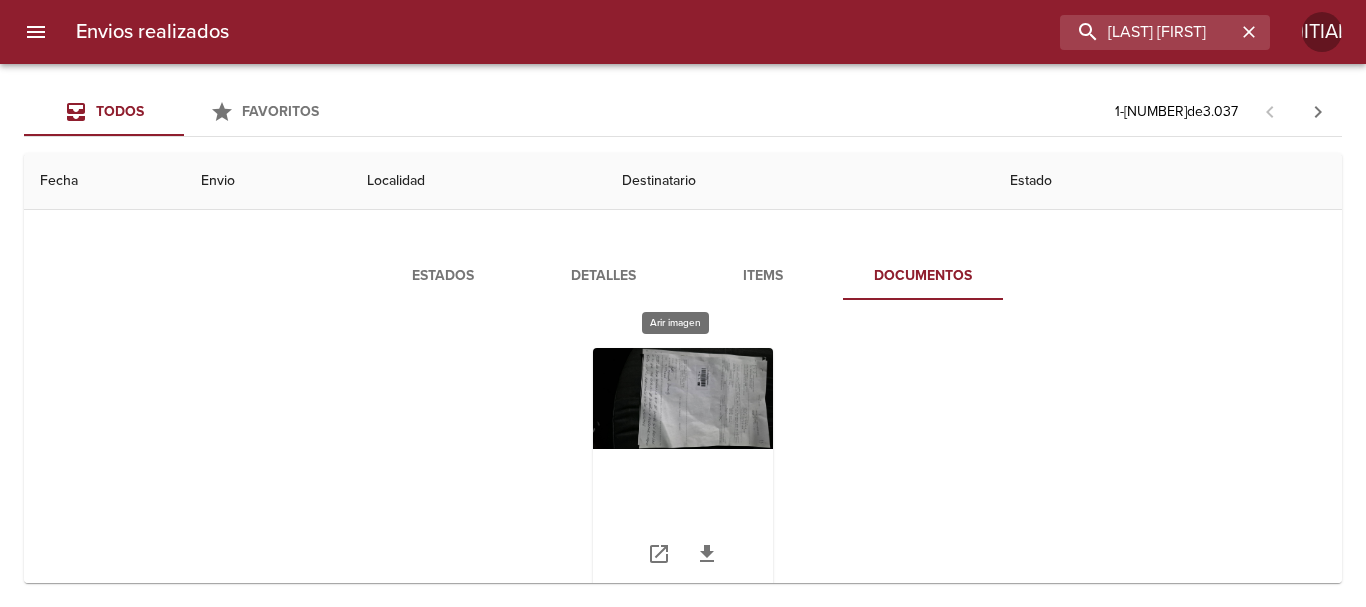 click at bounding box center (683, 473) 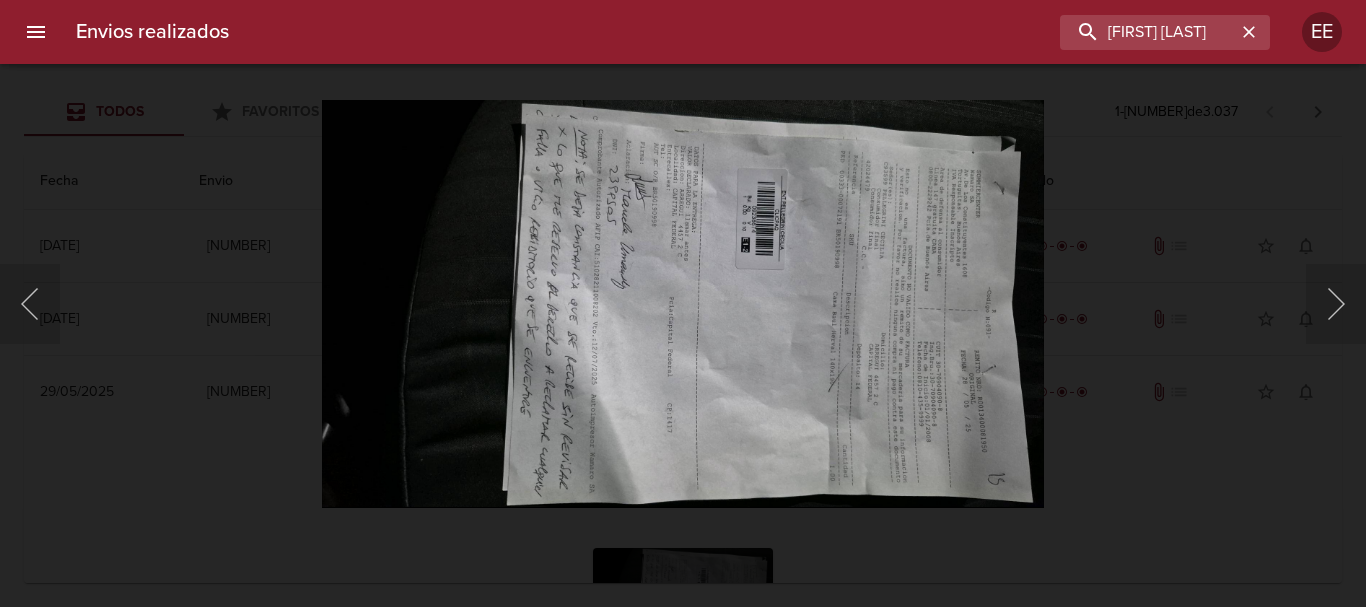 scroll, scrollTop: 0, scrollLeft: 0, axis: both 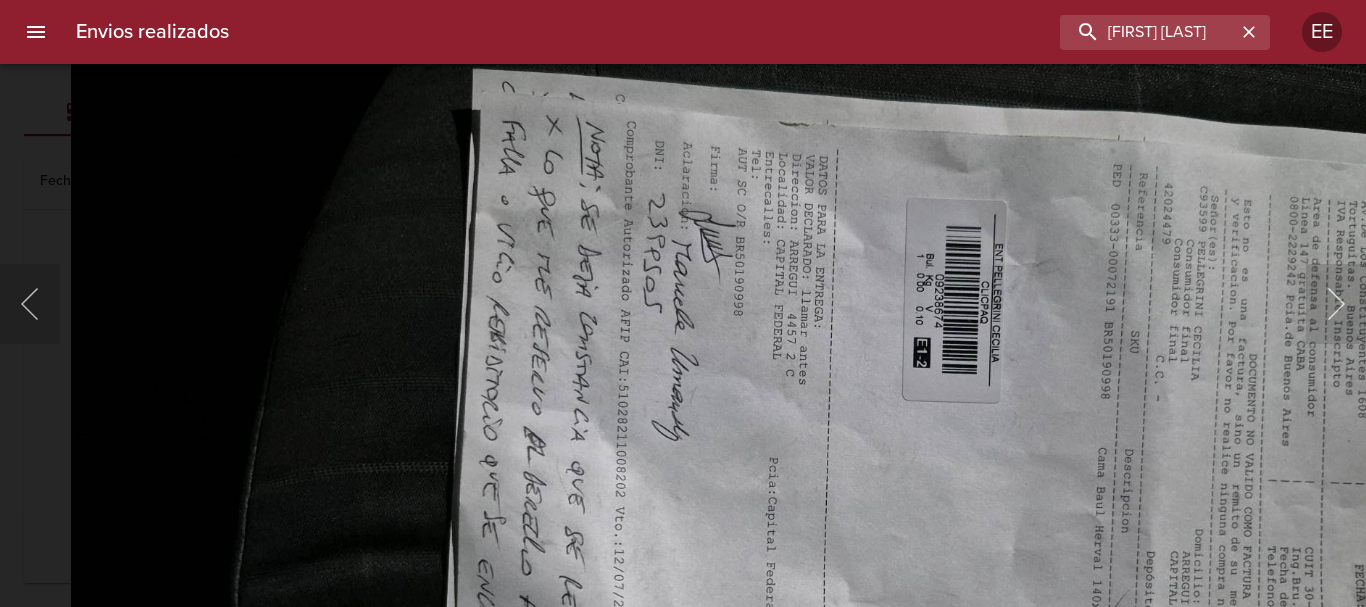click at bounding box center [796, 471] 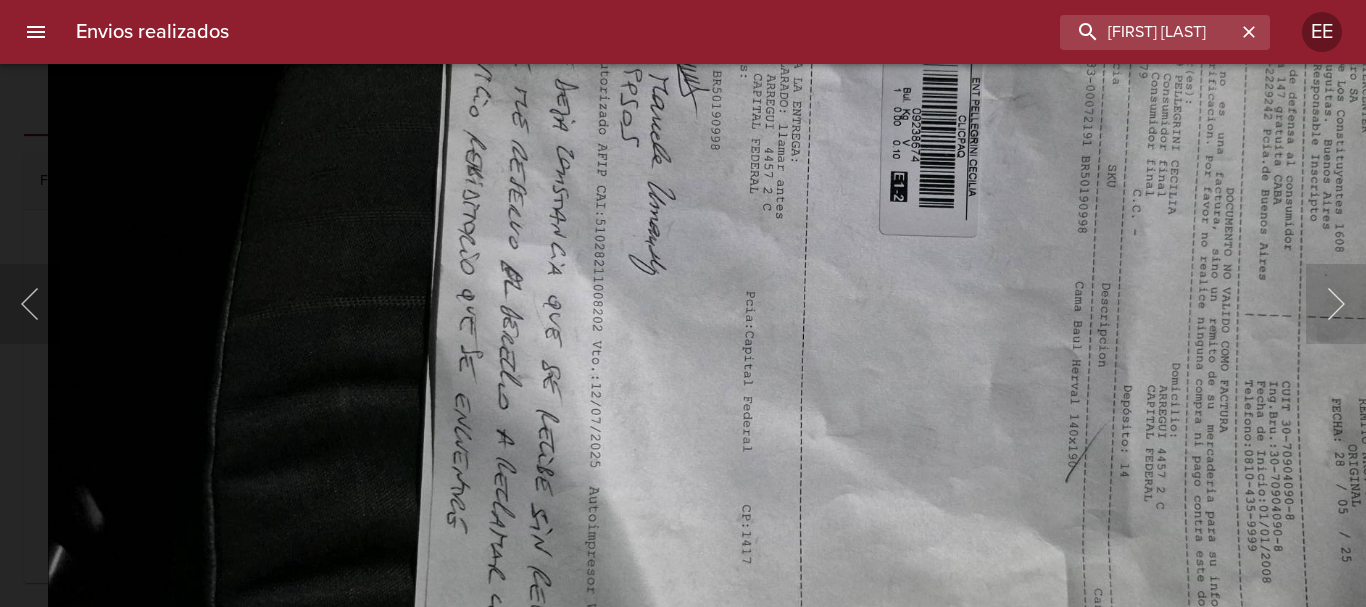 click at bounding box center [773, 305] 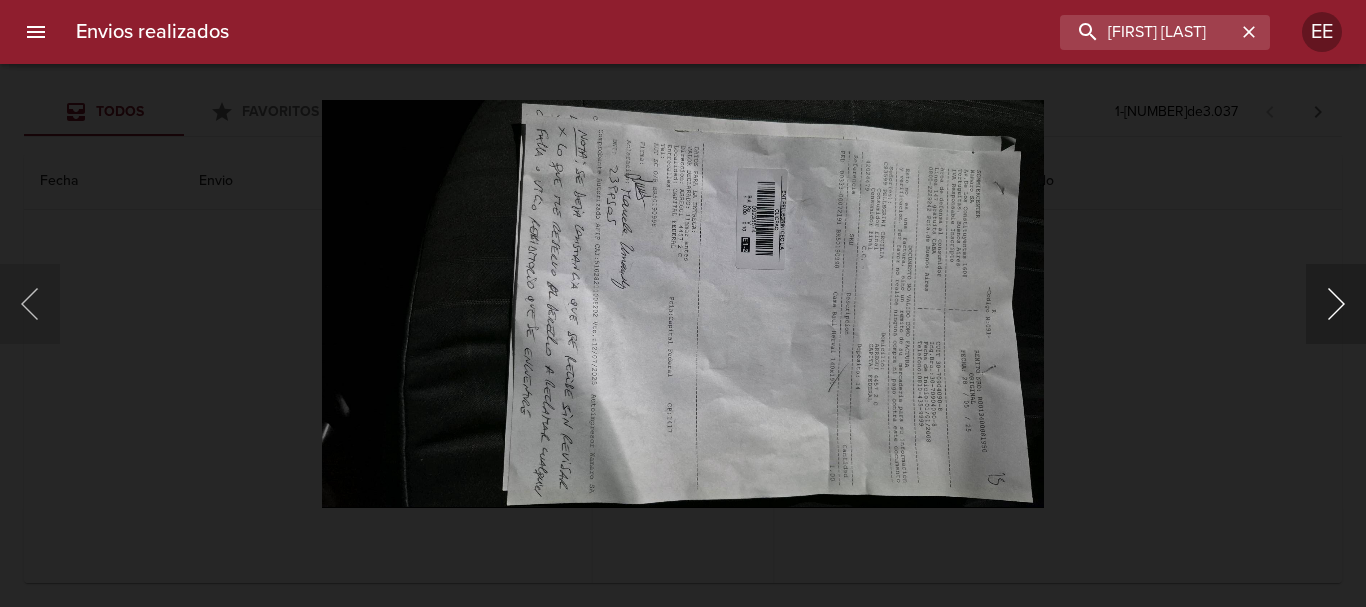 click at bounding box center [1336, 304] 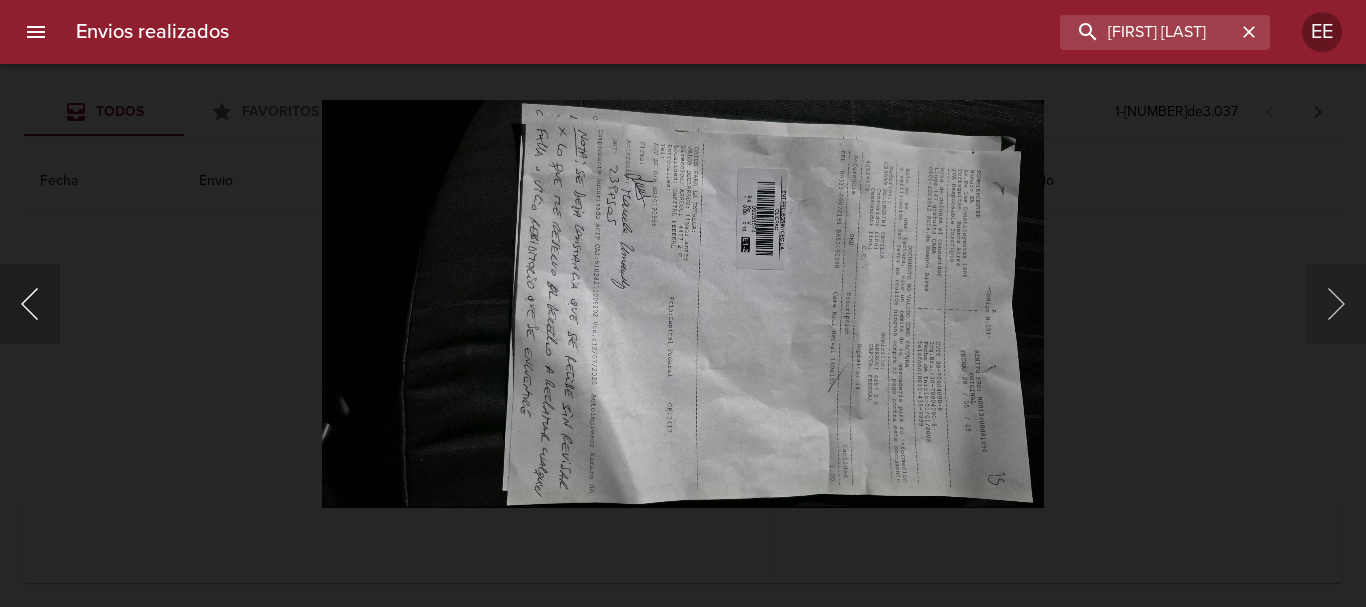click at bounding box center (30, 304) 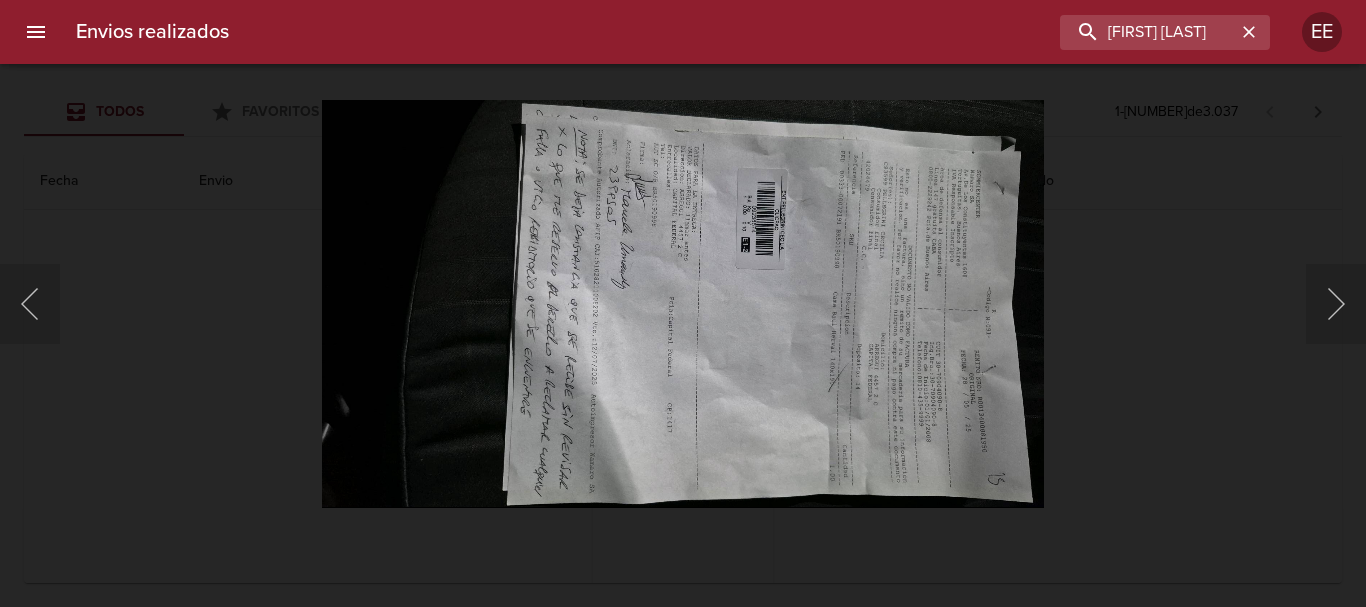 click at bounding box center (683, 303) 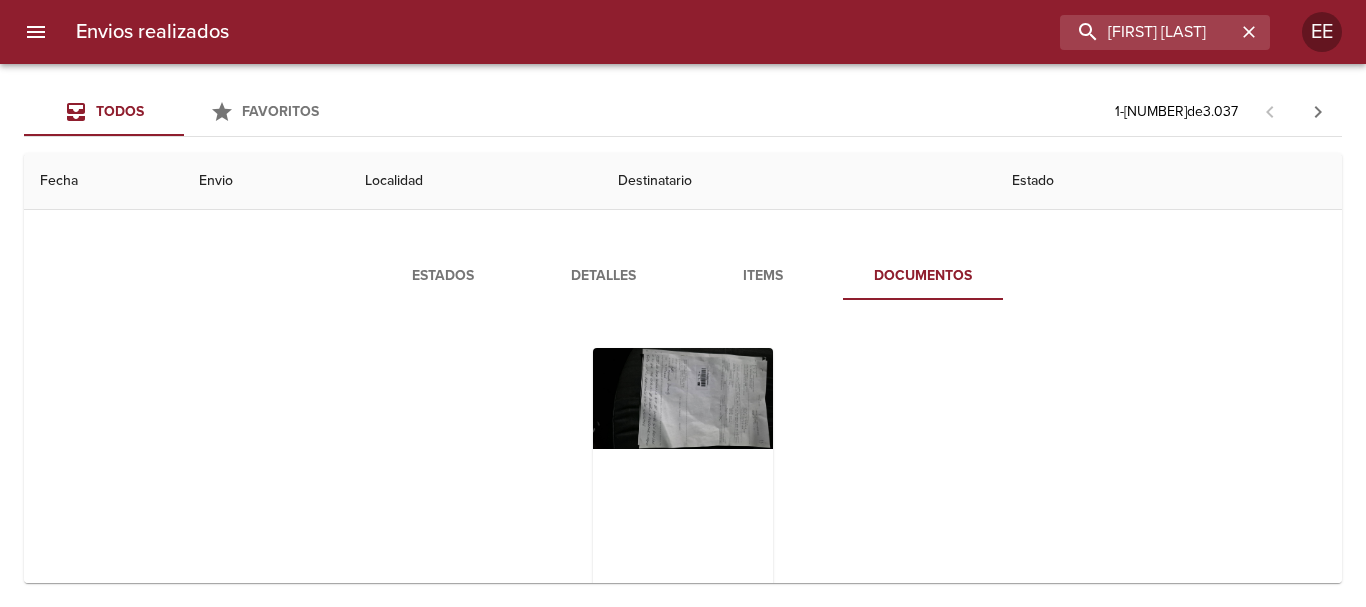 scroll, scrollTop: 100, scrollLeft: 0, axis: vertical 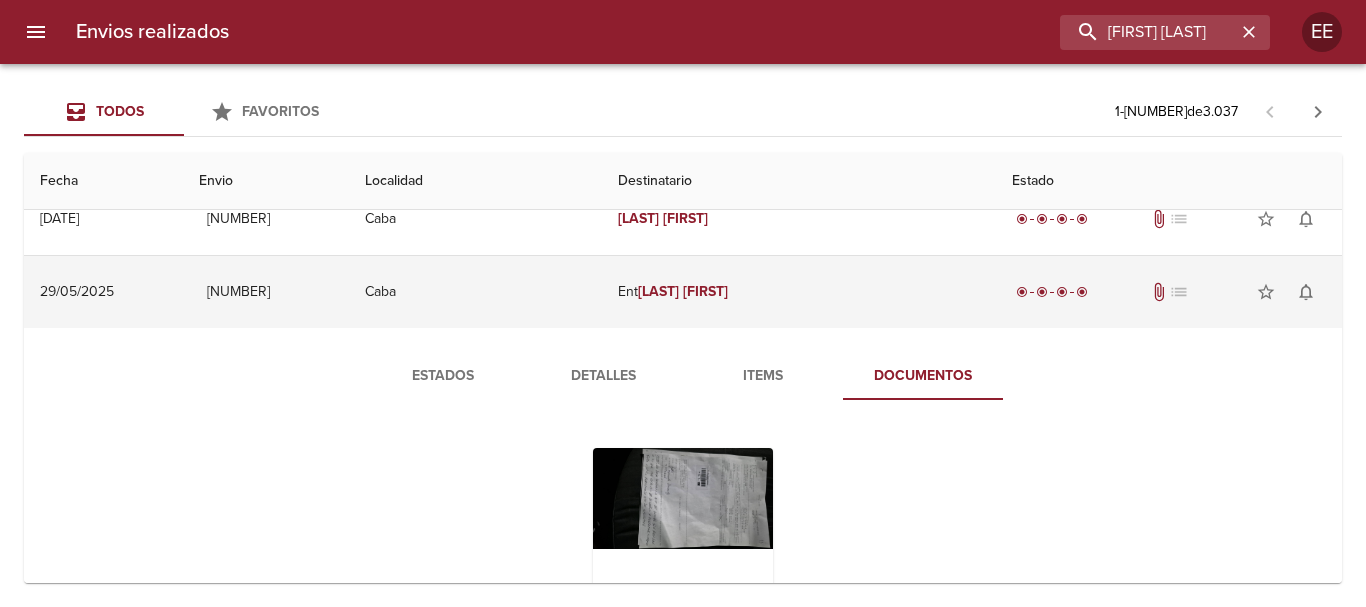 click on "[FIRST]" at bounding box center [705, 291] 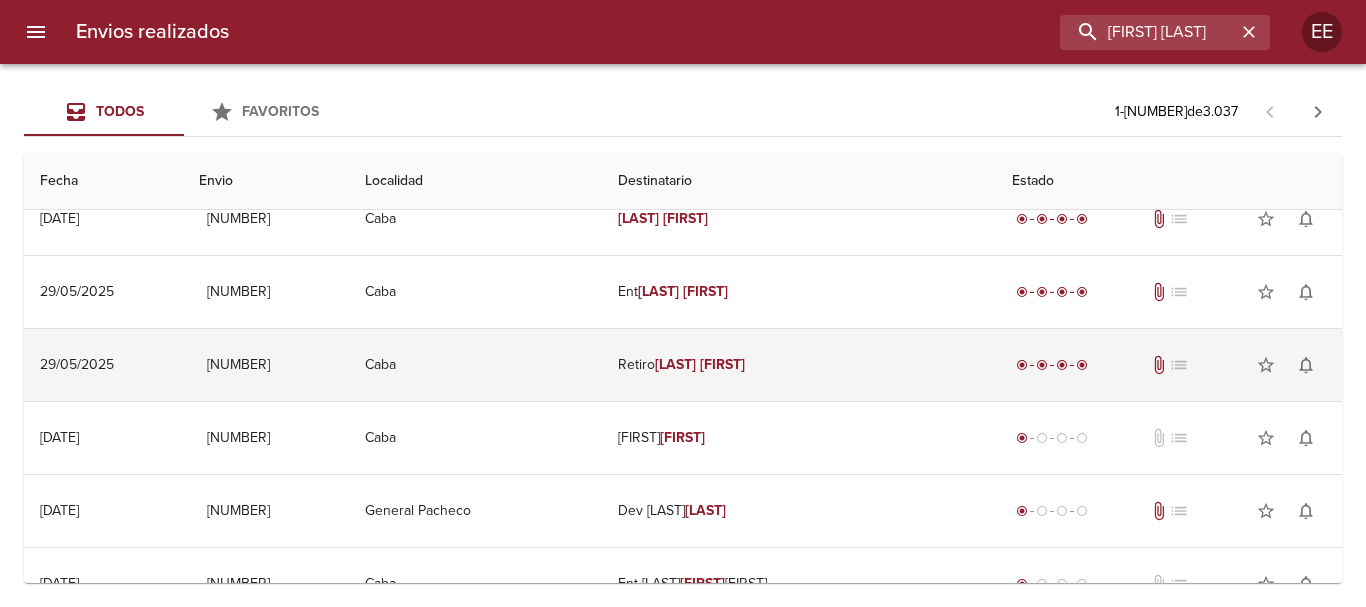 click on "[FIRST]" at bounding box center [722, 364] 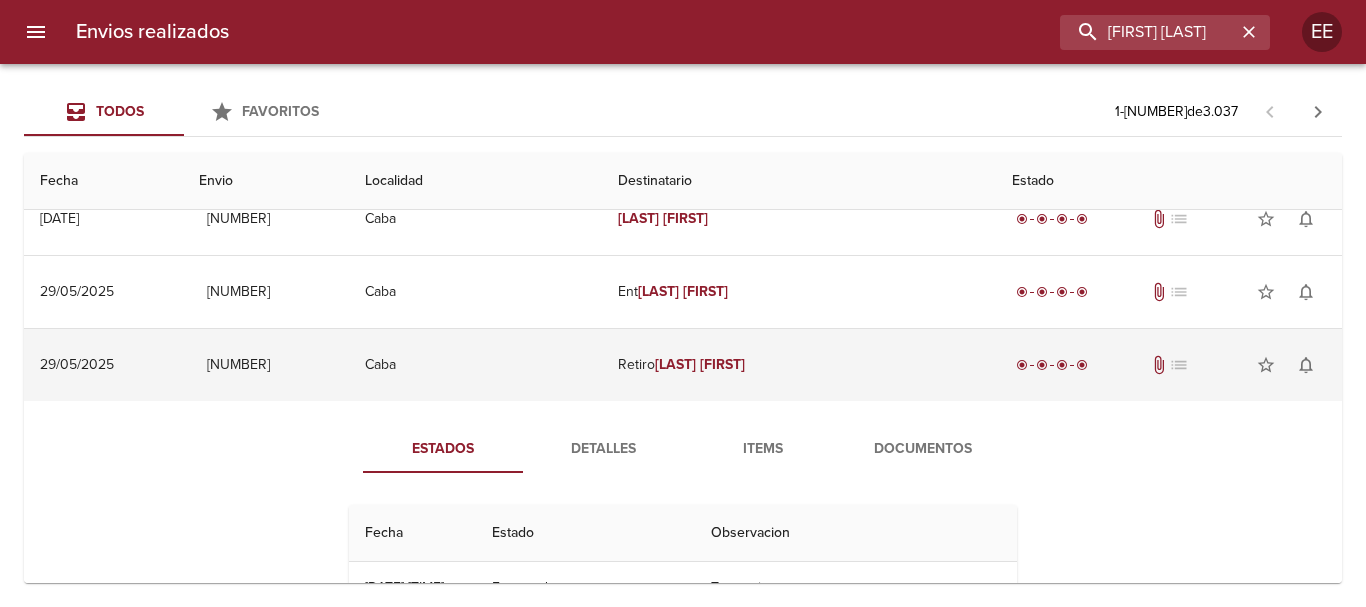 scroll, scrollTop: 300, scrollLeft: 0, axis: vertical 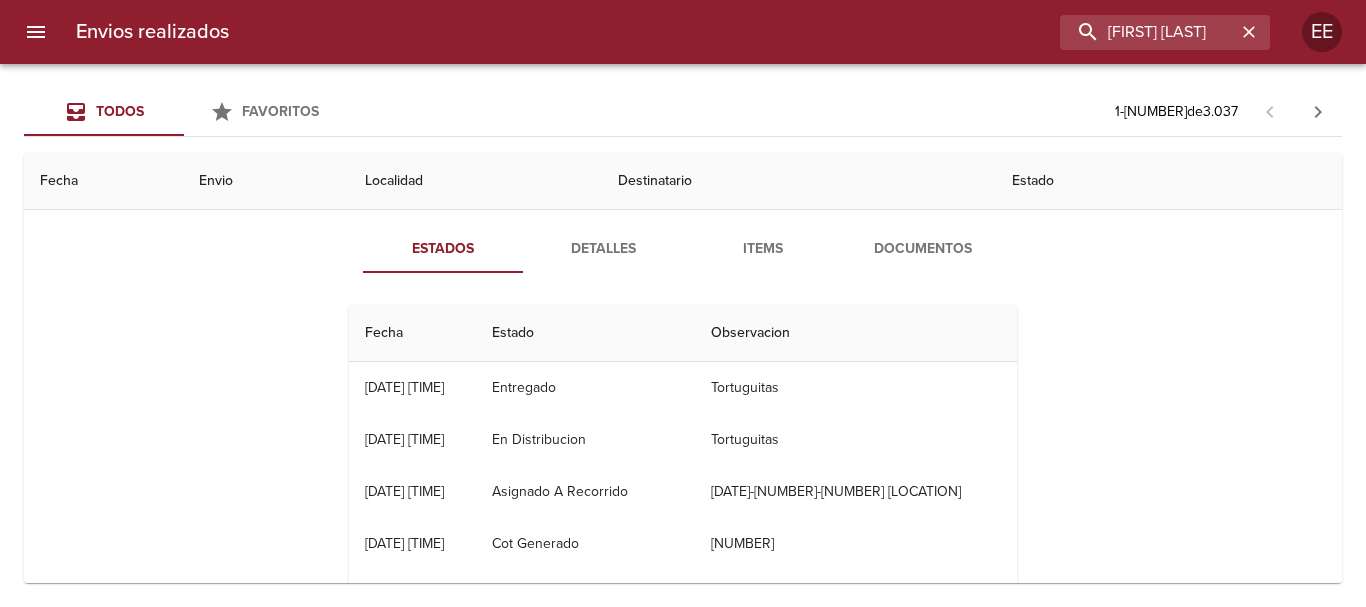 click on "Documentos" at bounding box center (923, 249) 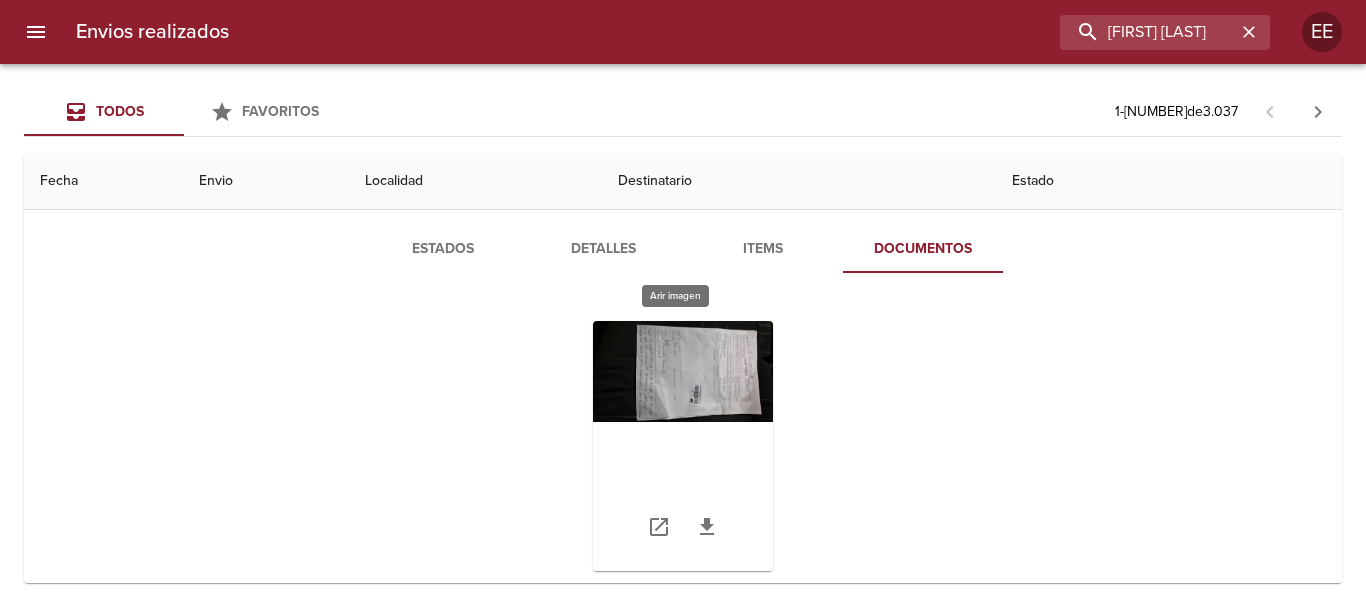 click at bounding box center [683, 446] 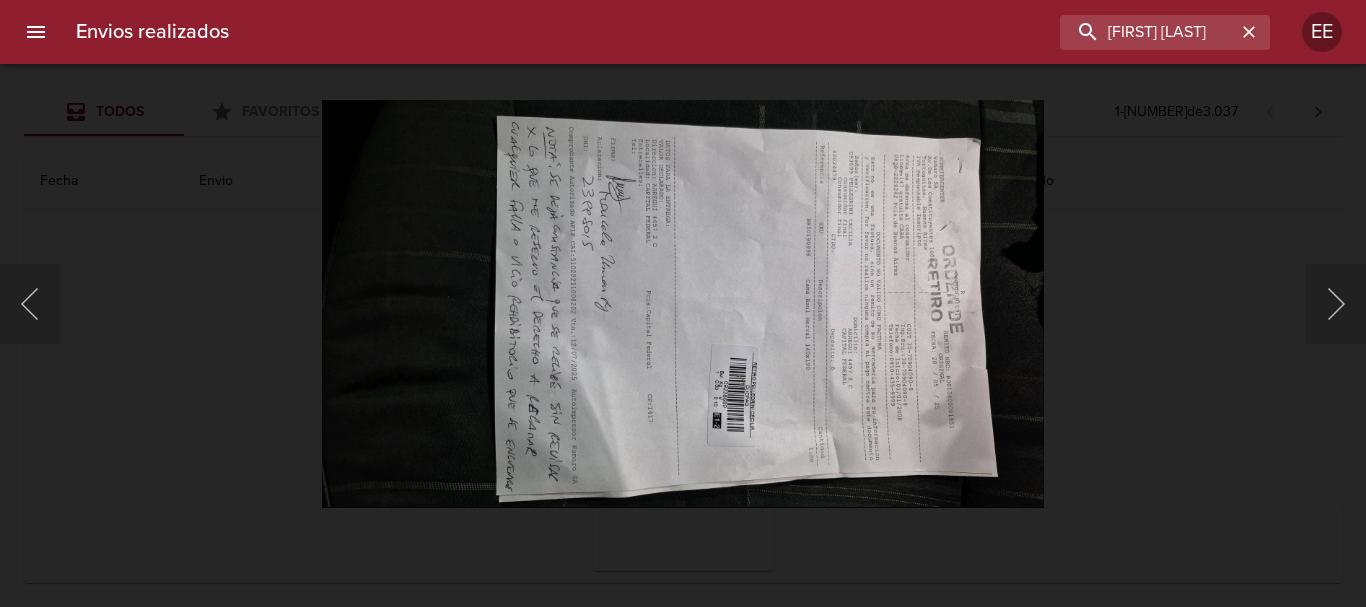click at bounding box center [683, 303] 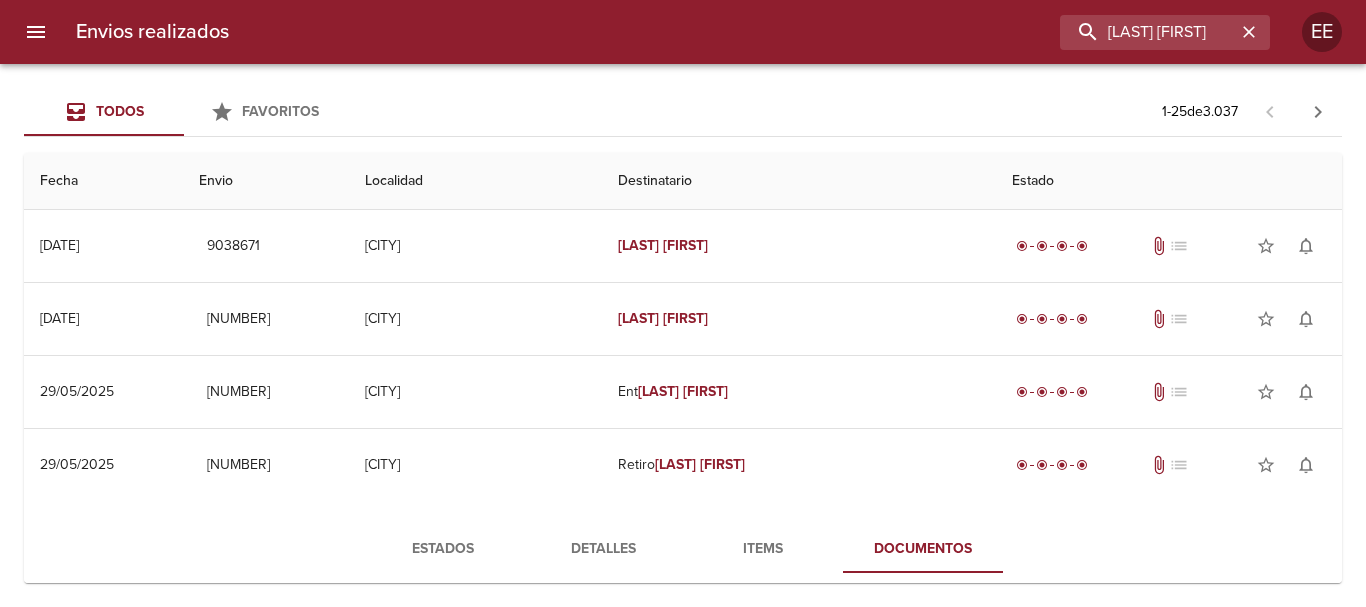 scroll, scrollTop: 0, scrollLeft: 0, axis: both 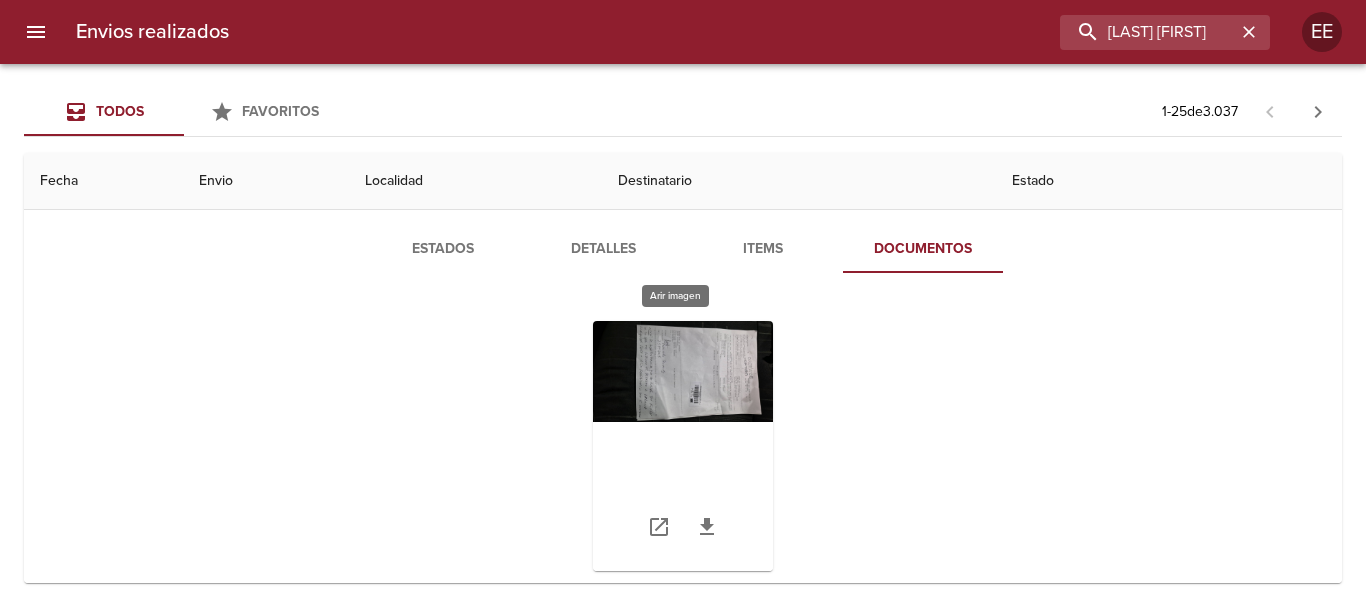 click at bounding box center (683, 446) 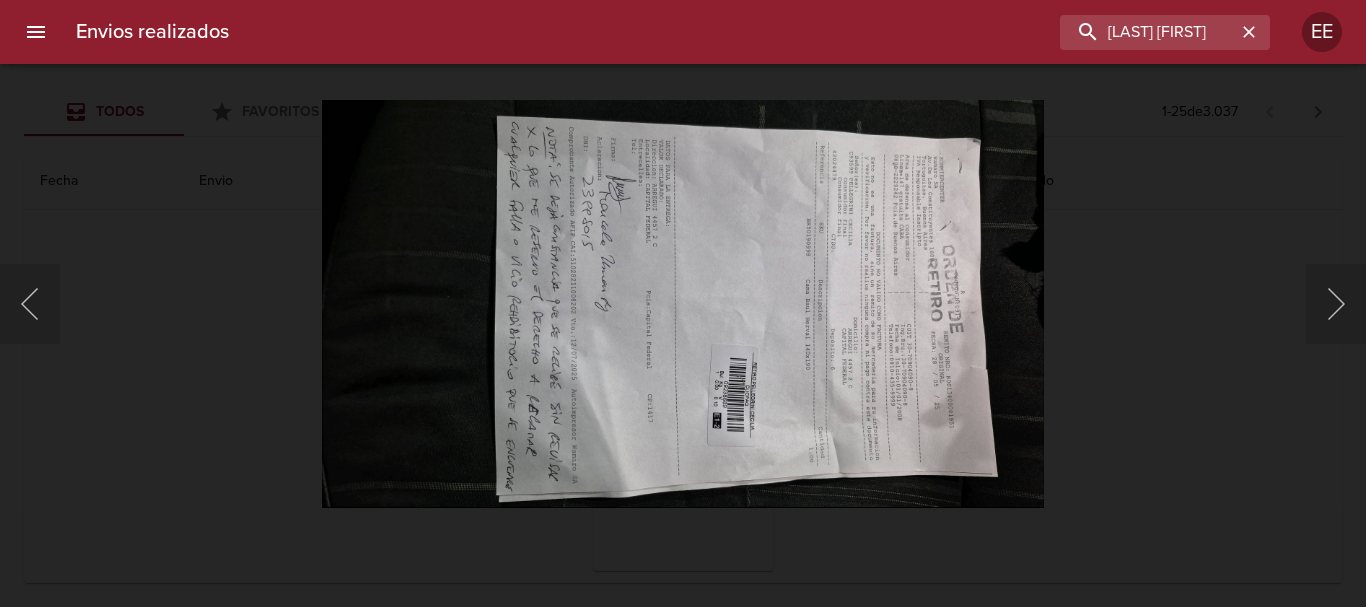 click at bounding box center [683, 303] 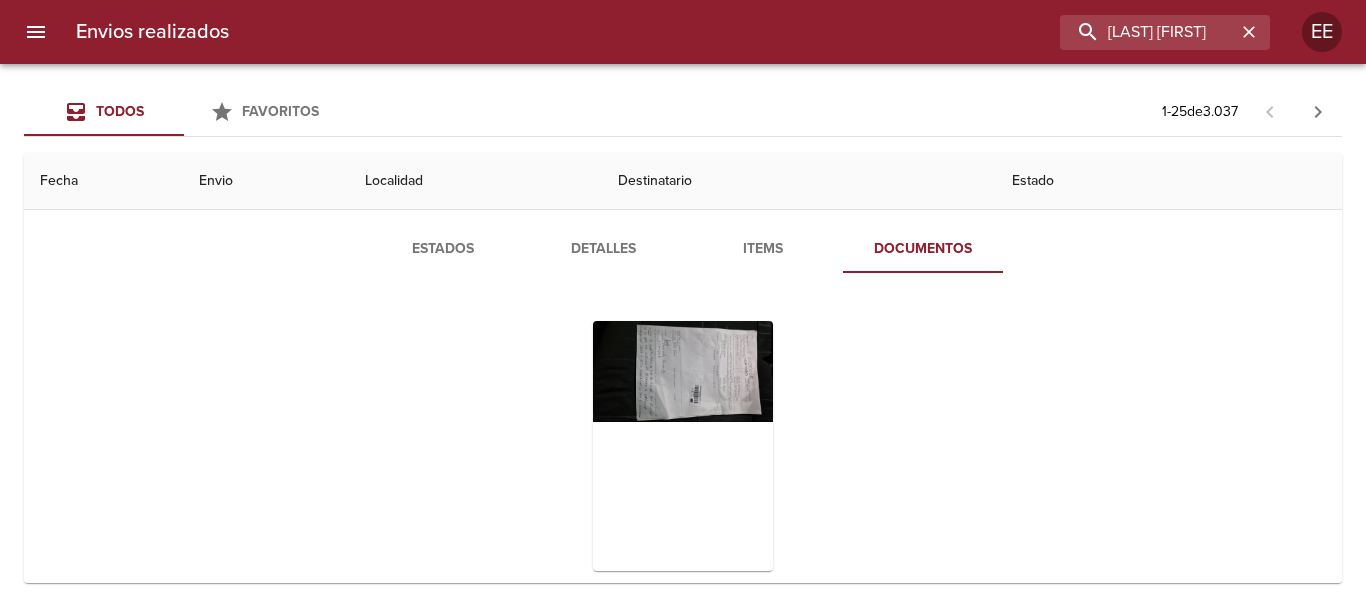 scroll, scrollTop: 200, scrollLeft: 0, axis: vertical 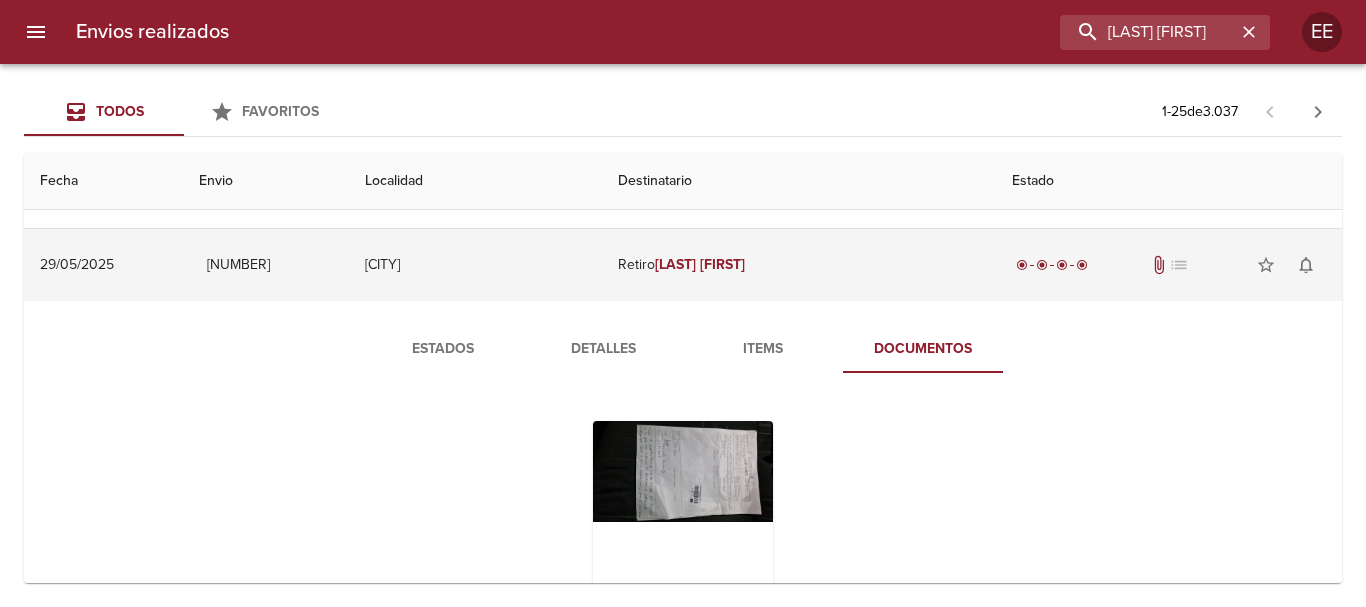 click on "[FIRST]" at bounding box center (722, 264) 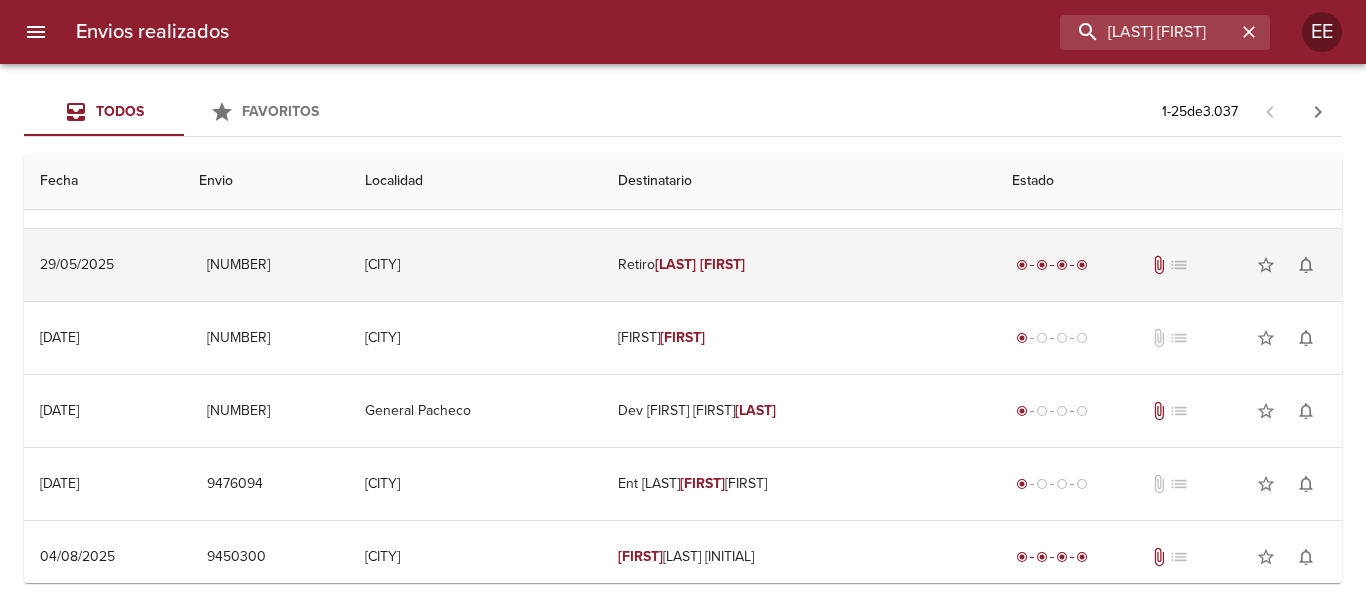 scroll, scrollTop: 0, scrollLeft: 0, axis: both 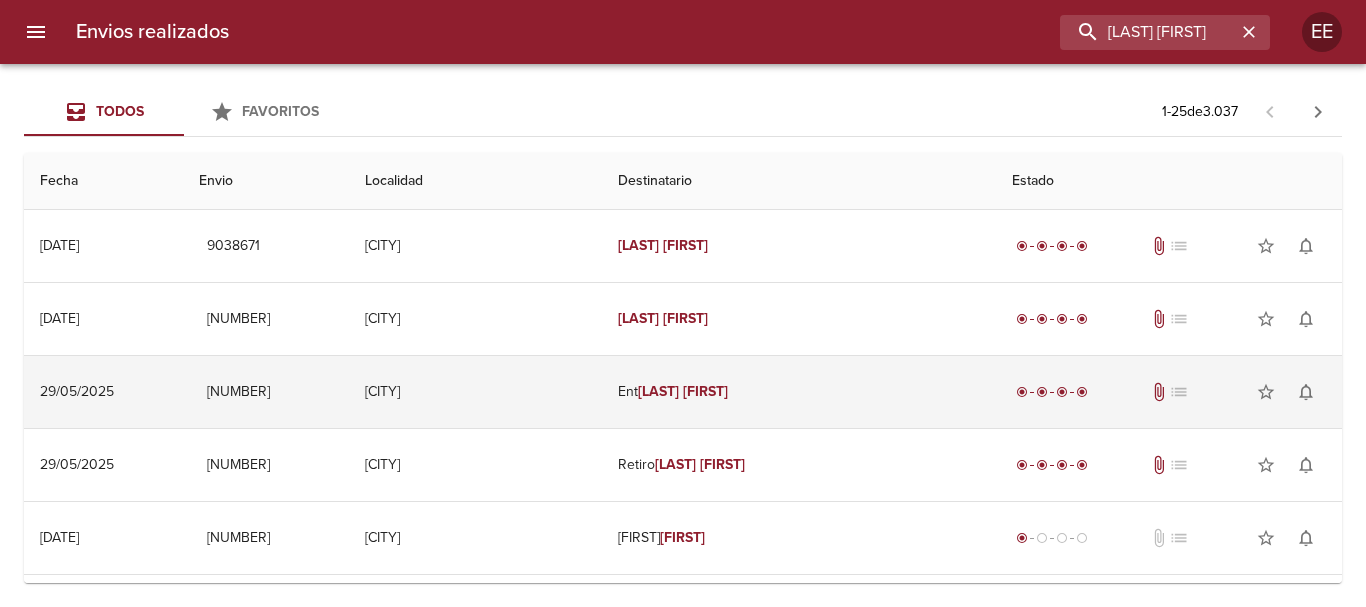 click on "[FIRST]" at bounding box center [705, 391] 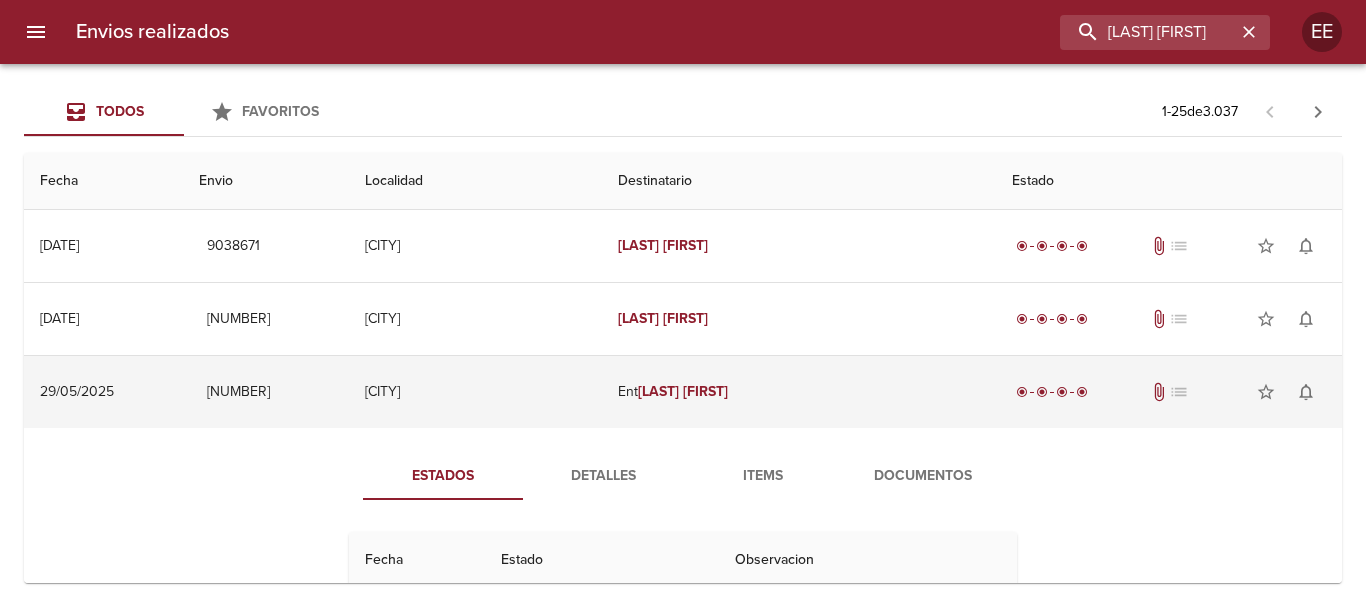 scroll, scrollTop: 200, scrollLeft: 0, axis: vertical 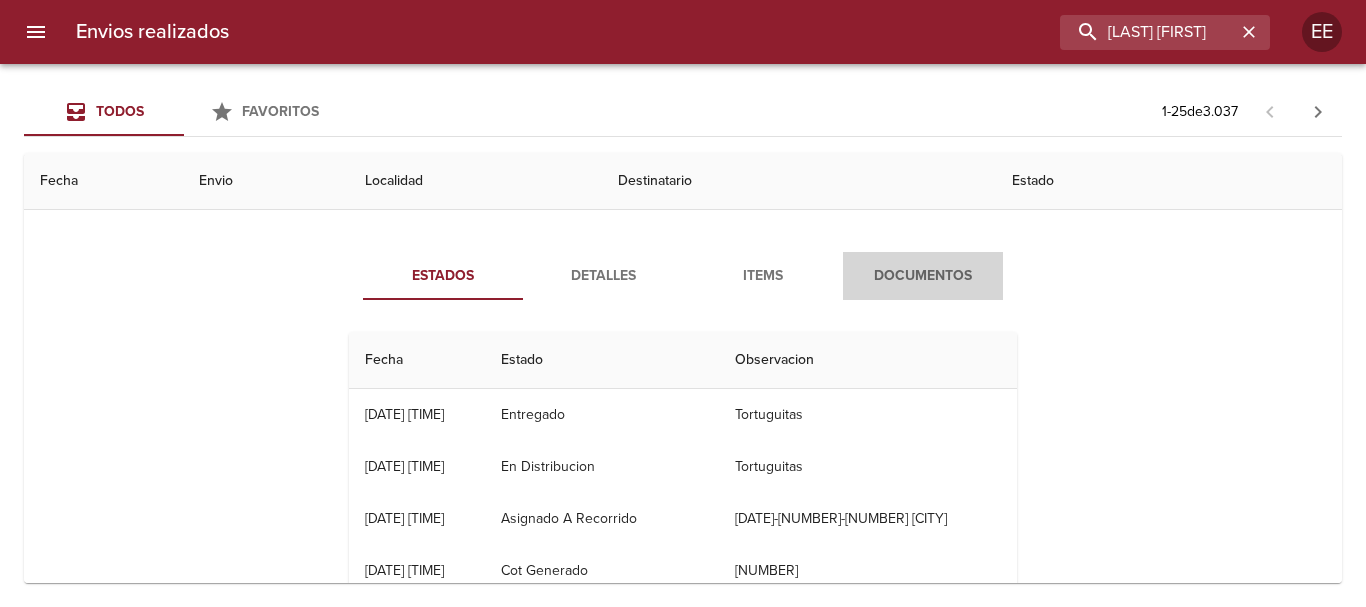 click on "Documentos" at bounding box center (923, 276) 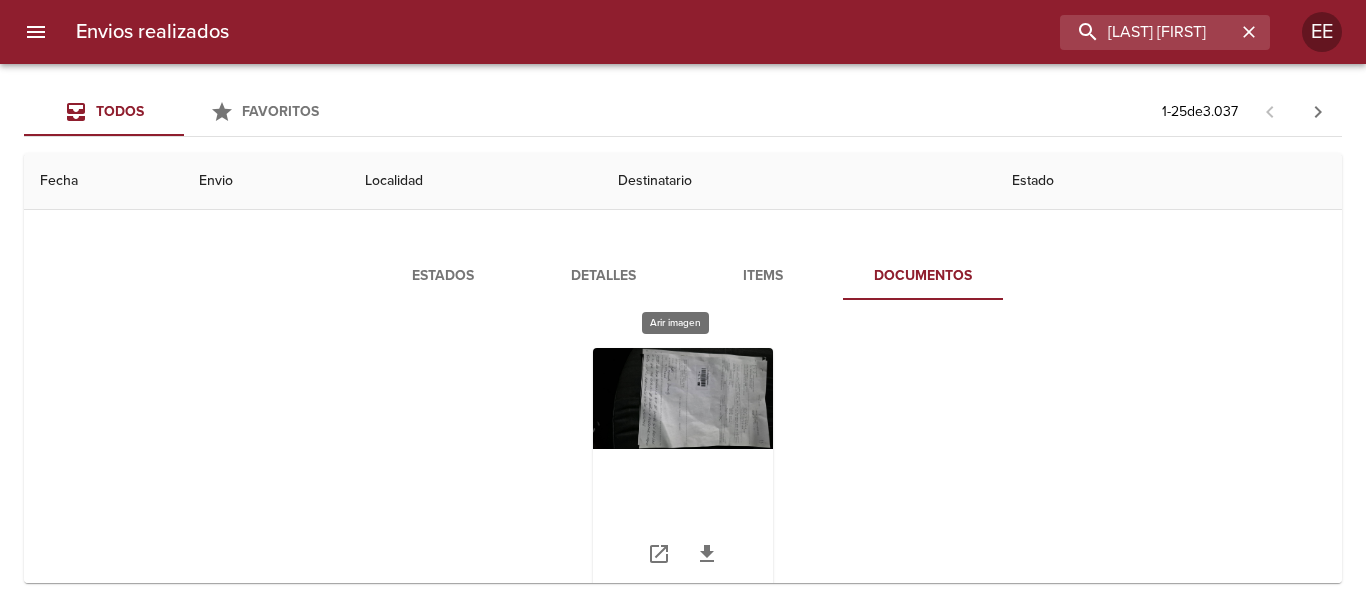 click at bounding box center (683, 473) 